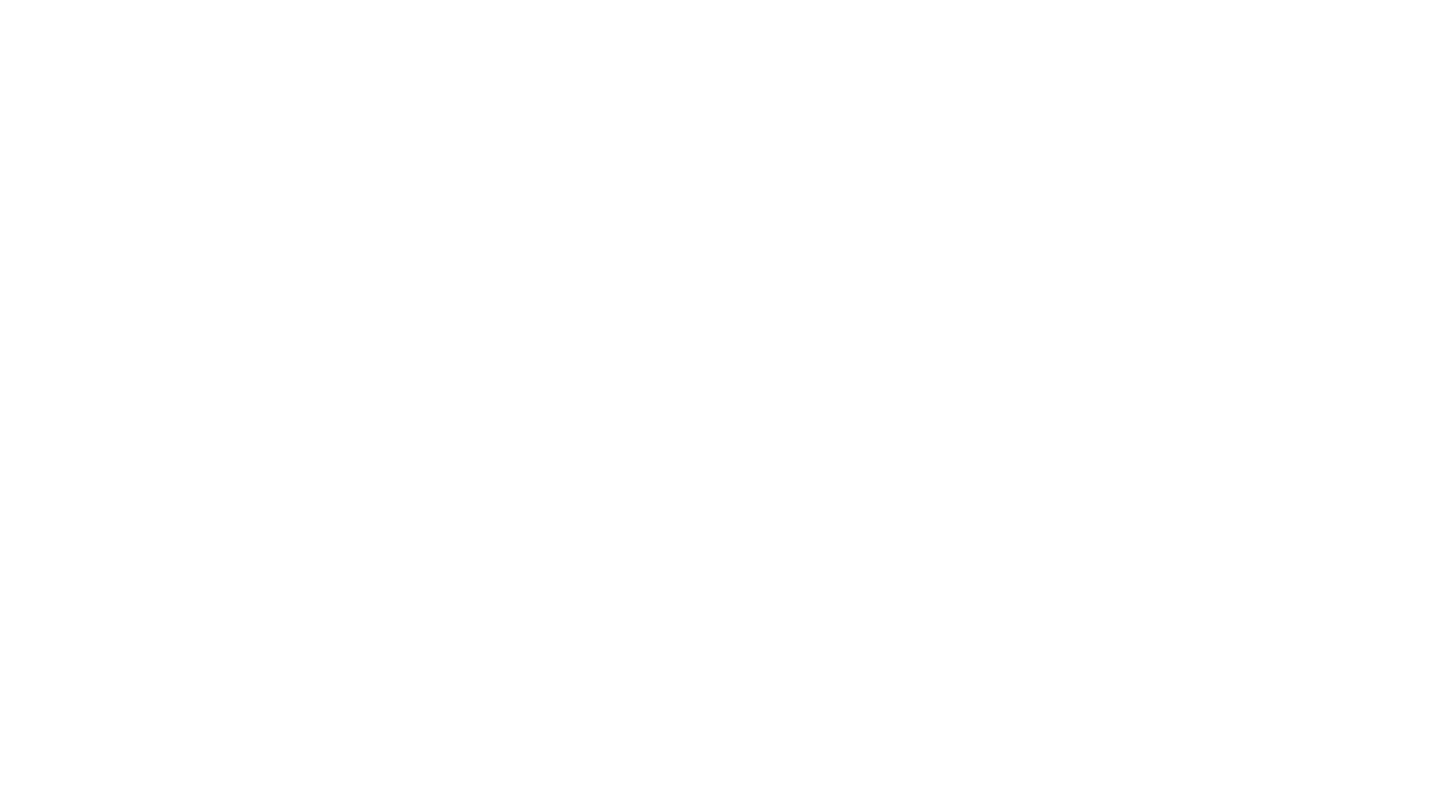 scroll, scrollTop: 0, scrollLeft: 0, axis: both 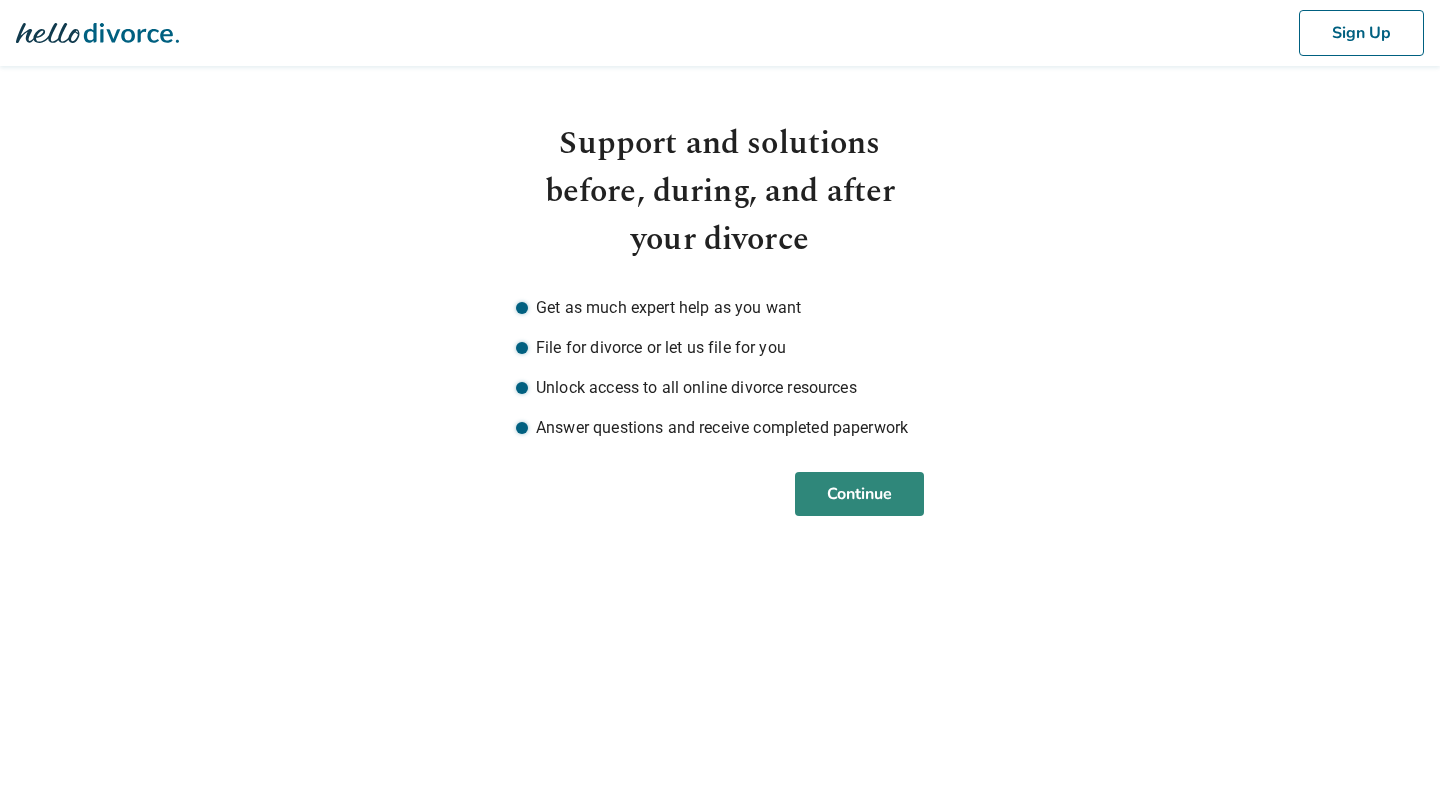 click on "Continue" at bounding box center (859, 494) 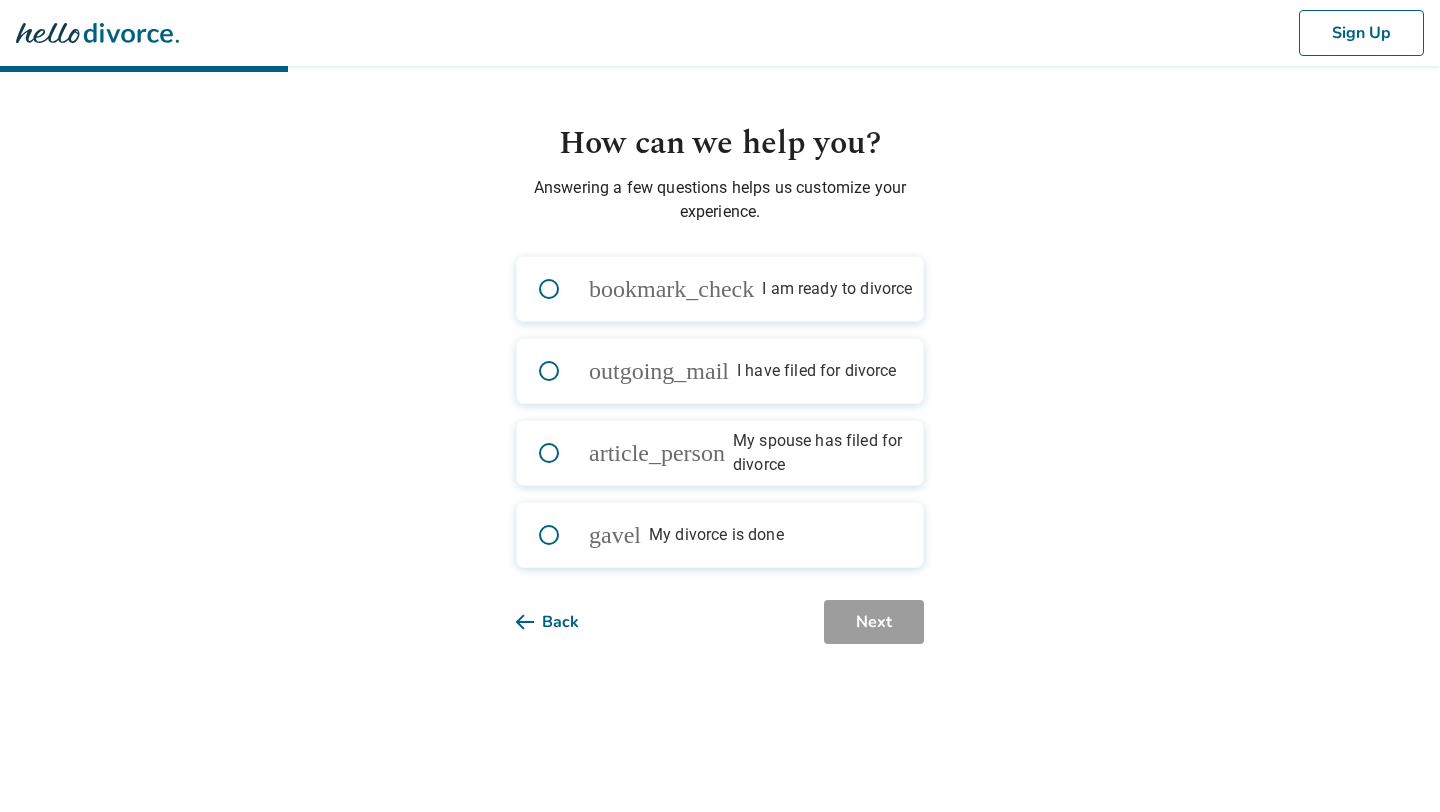 click on "bookmark_check I am ready to divorce" at bounding box center [720, 289] 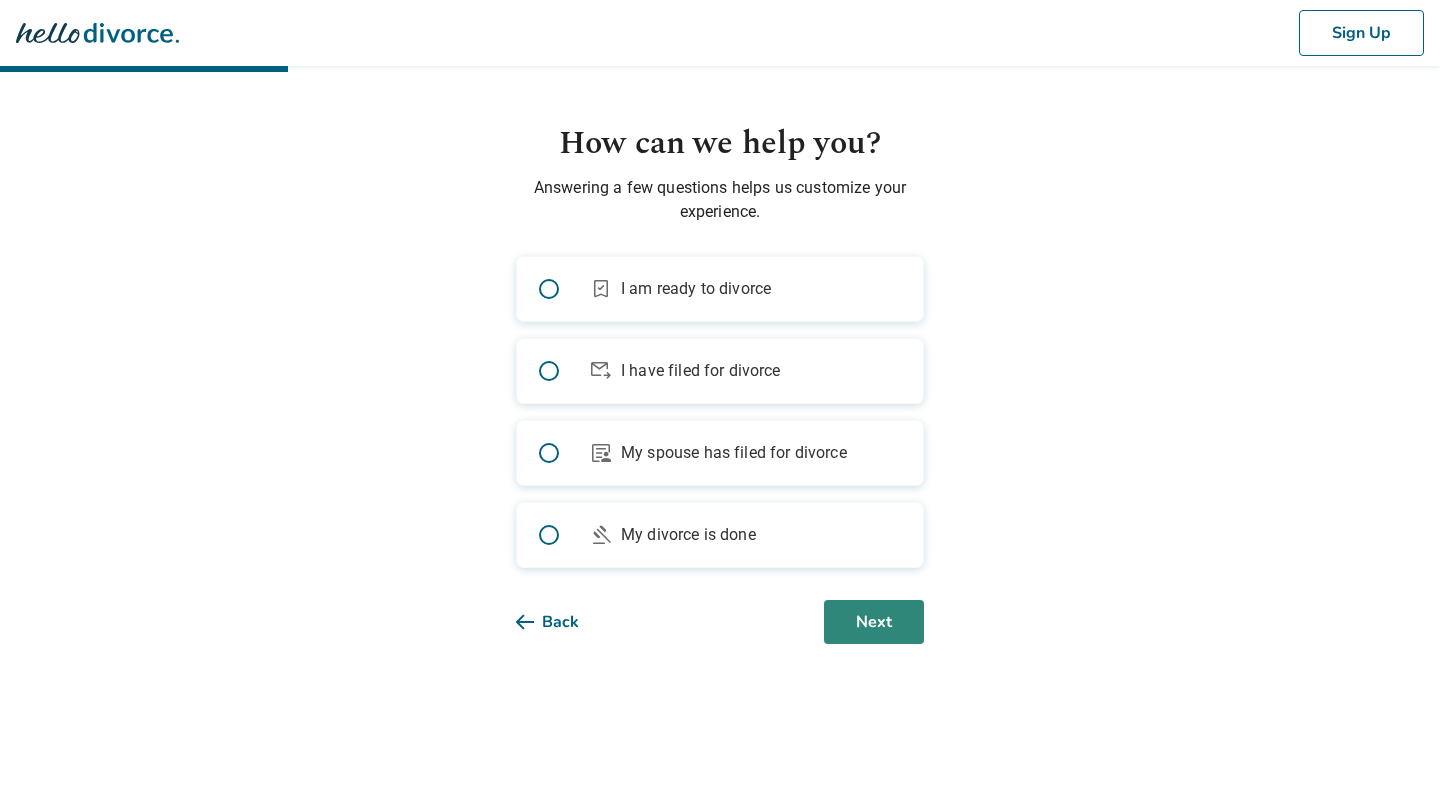 click on "Next" at bounding box center [874, 622] 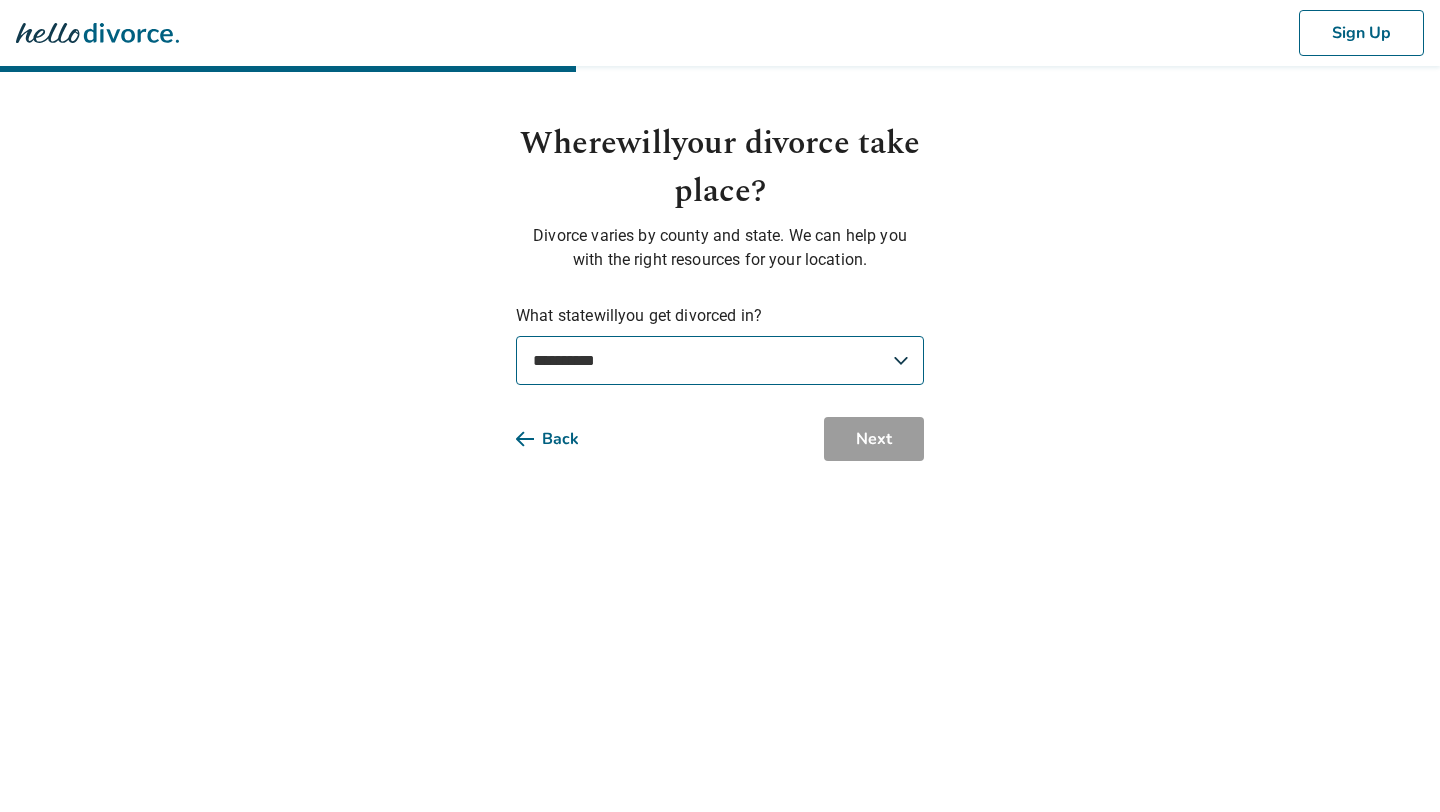 click on "**********" at bounding box center (720, 360) 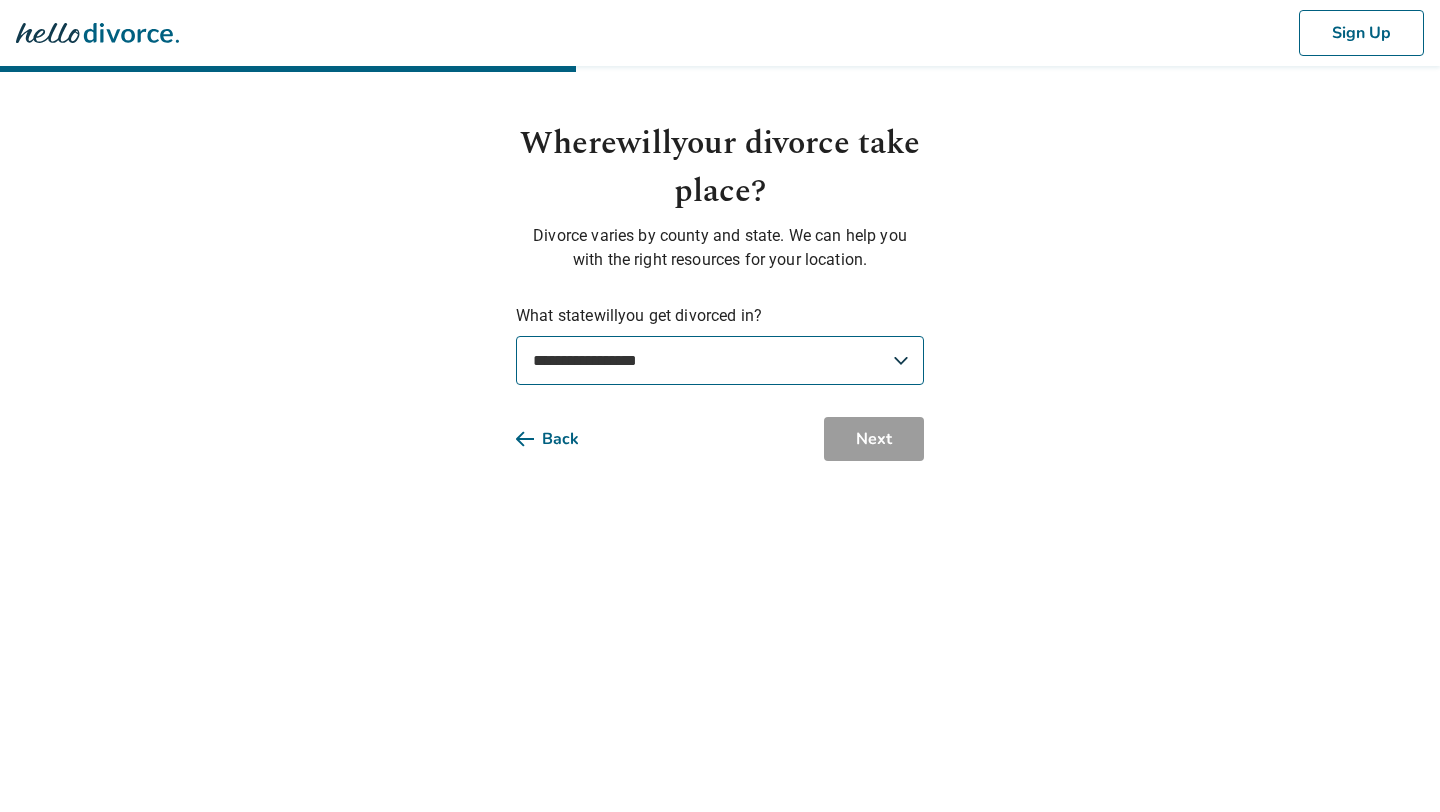click on "**********" at bounding box center (720, 360) 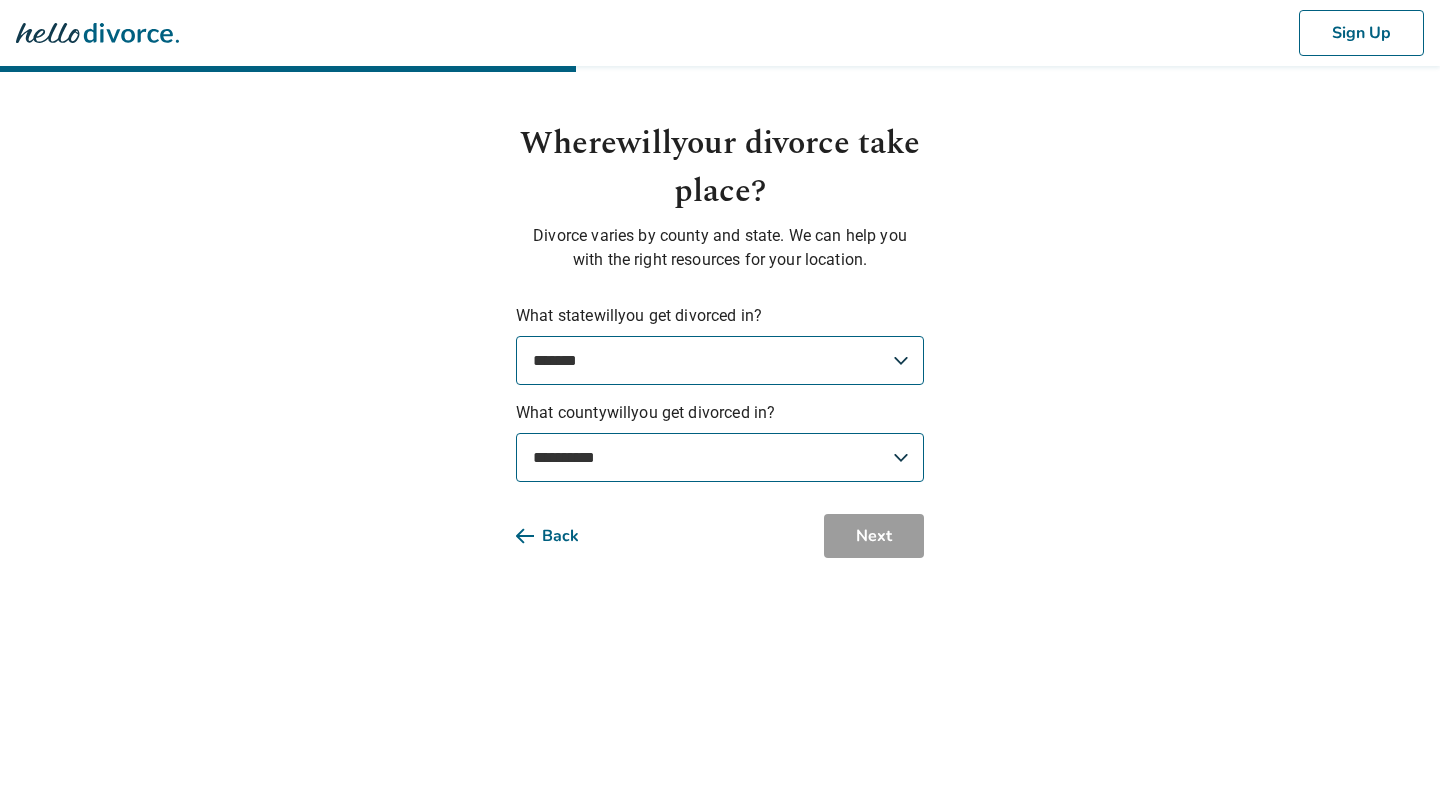 click on "**********" at bounding box center [720, 457] 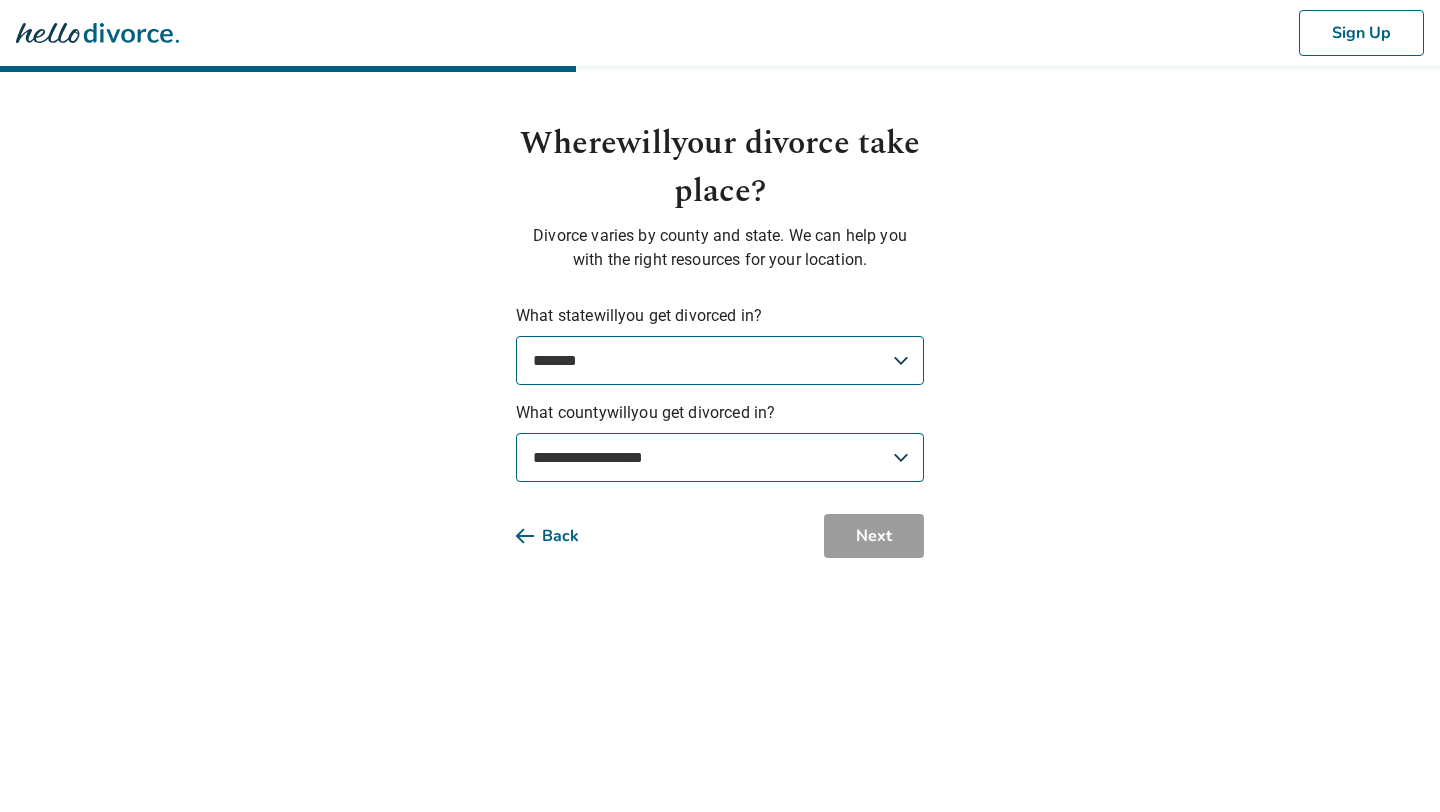 select on "********" 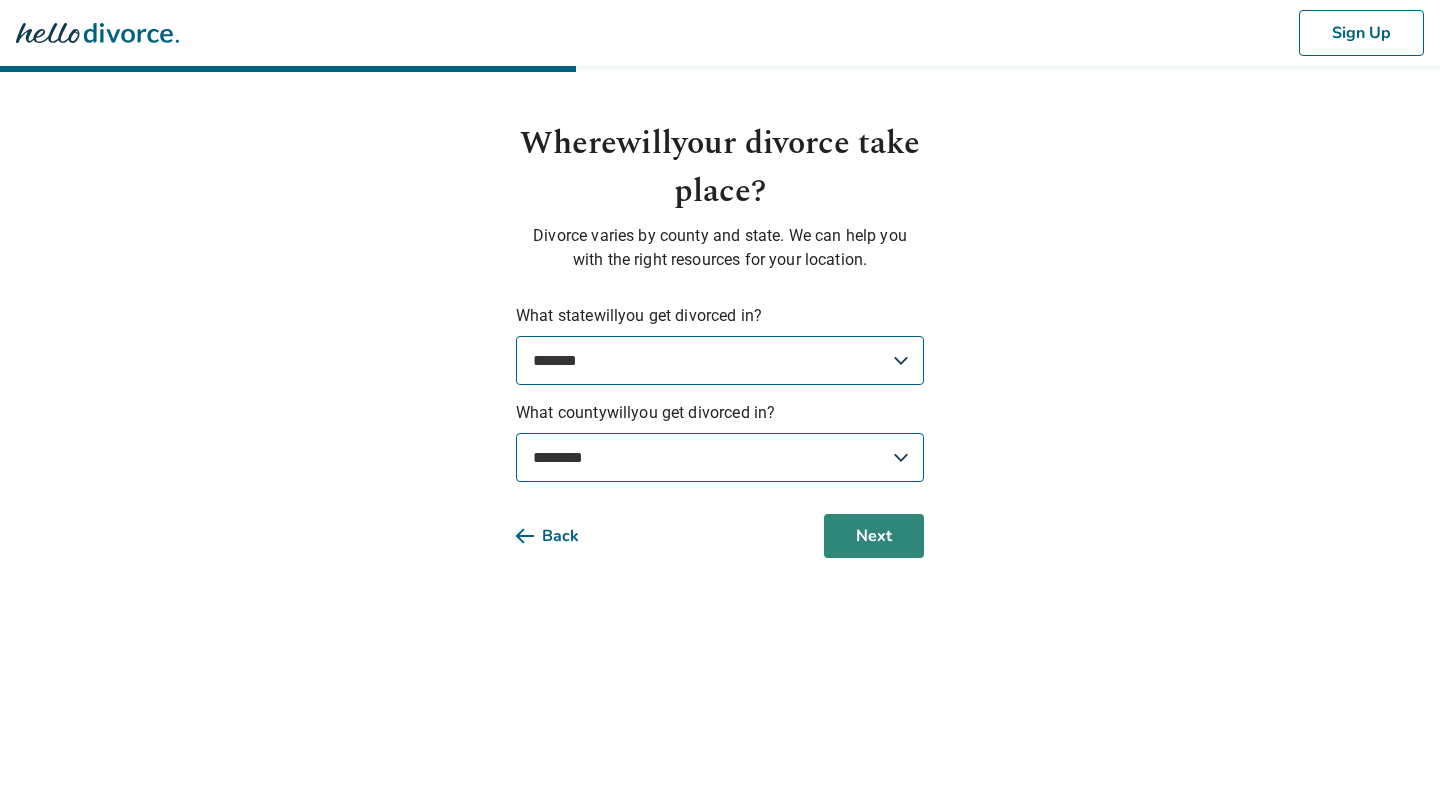 click on "Next" at bounding box center (874, 536) 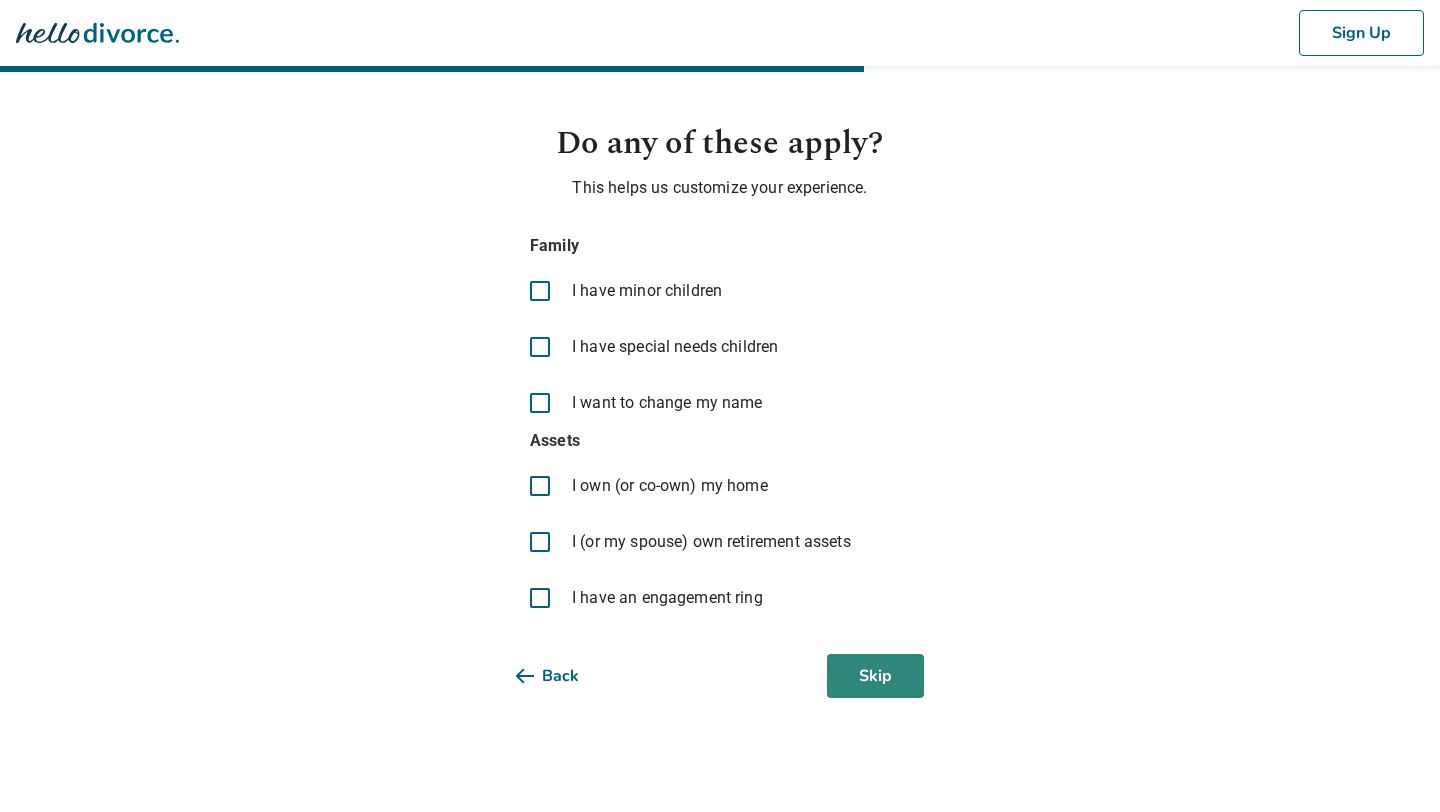 click on "Skip" at bounding box center (875, 676) 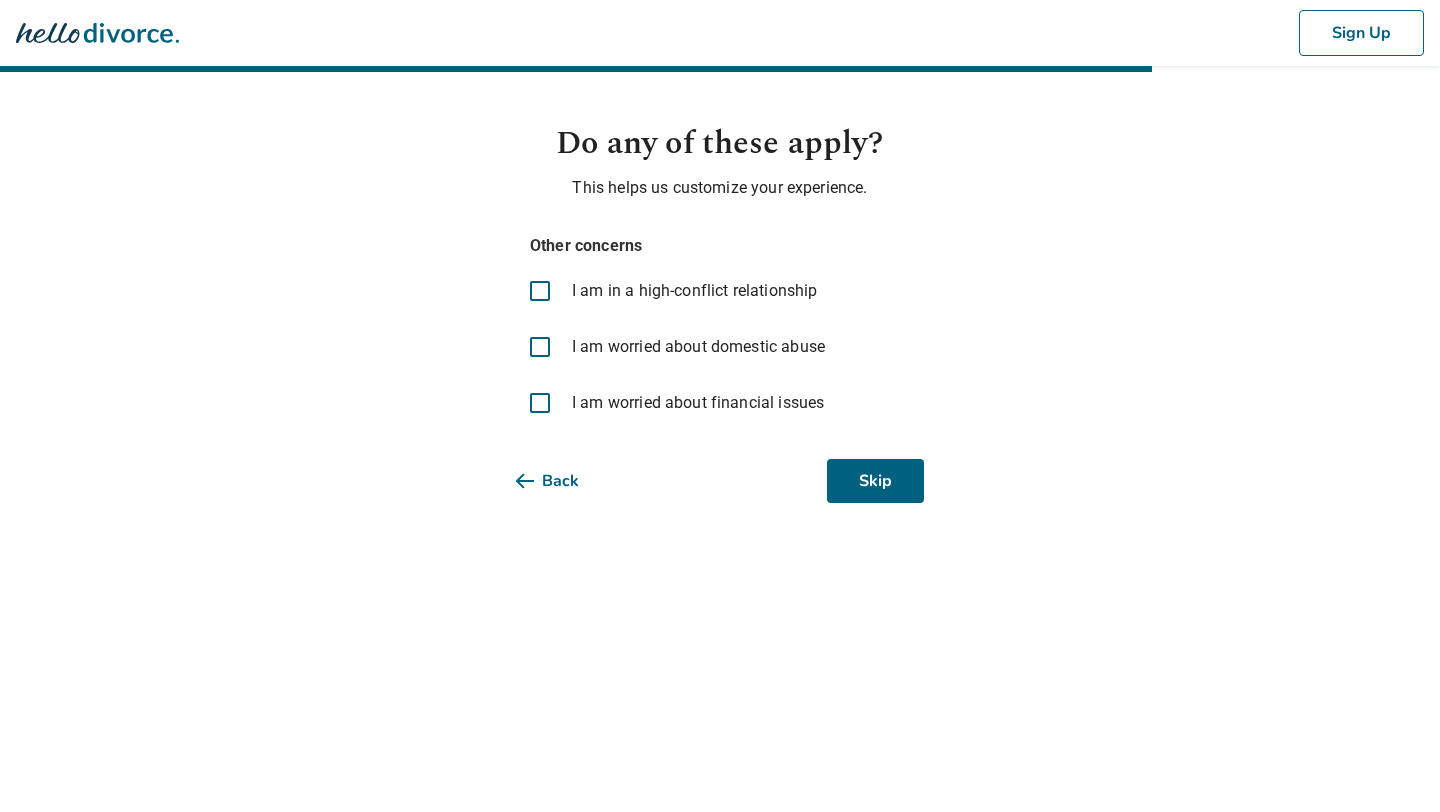 click on "Sign Up Do any of these apply? This helps us customize your experience. Other concerns I am in a high-conflict relationship I am worried about domestic abuse I am worried about financial issues Back Skip" at bounding box center [720, 275] 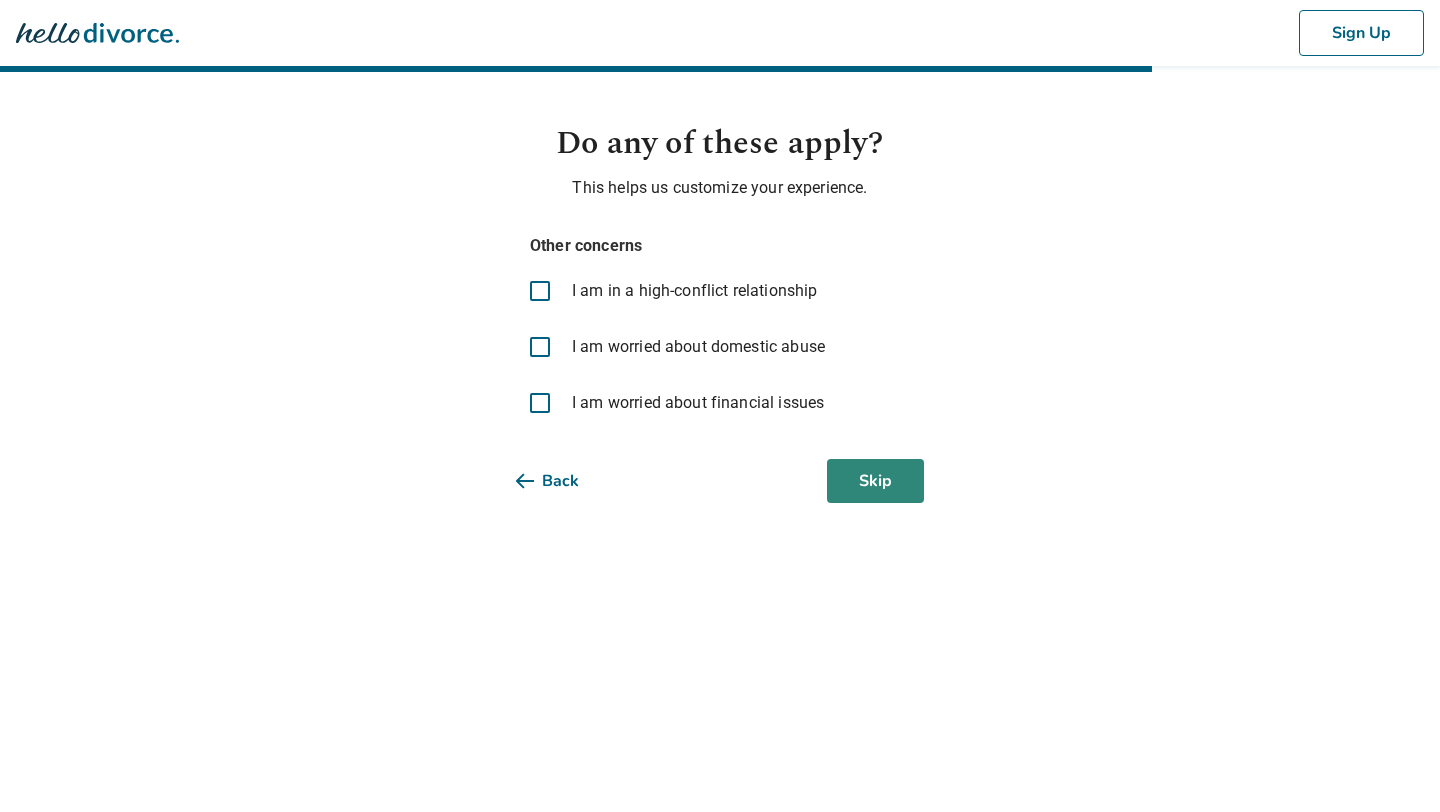 click on "Skip" at bounding box center (875, 481) 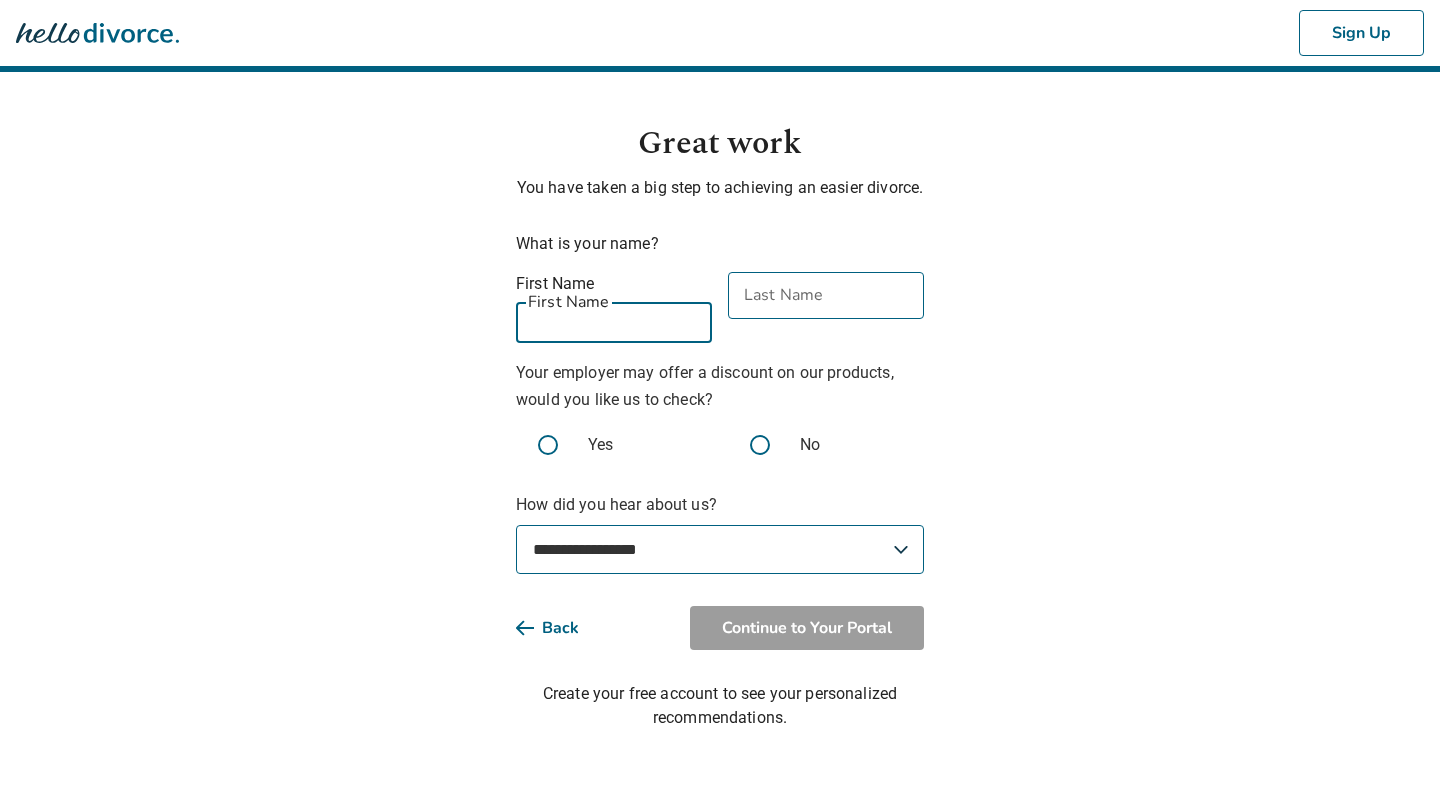 click on "First Name" at bounding box center (614, 319) 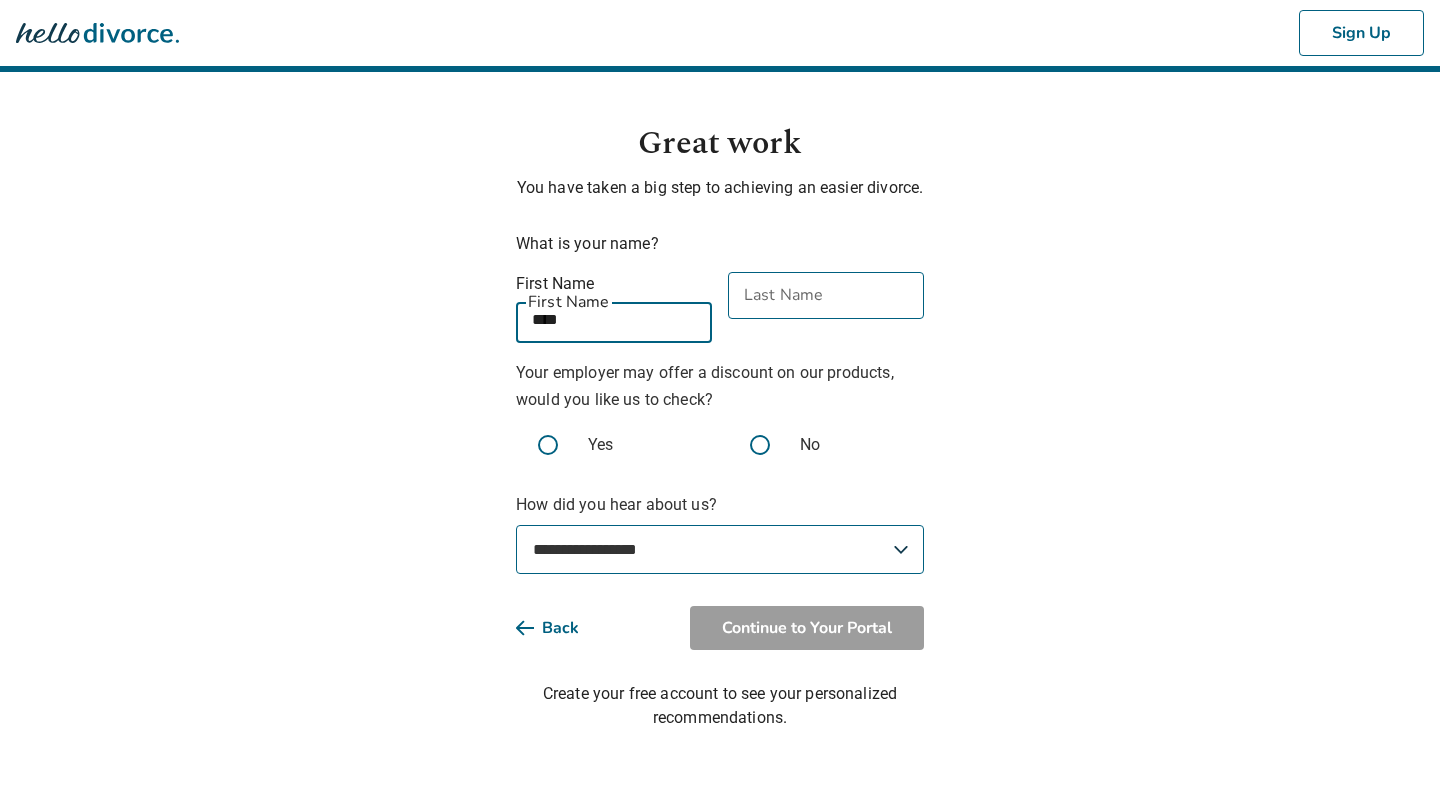 type on "****" 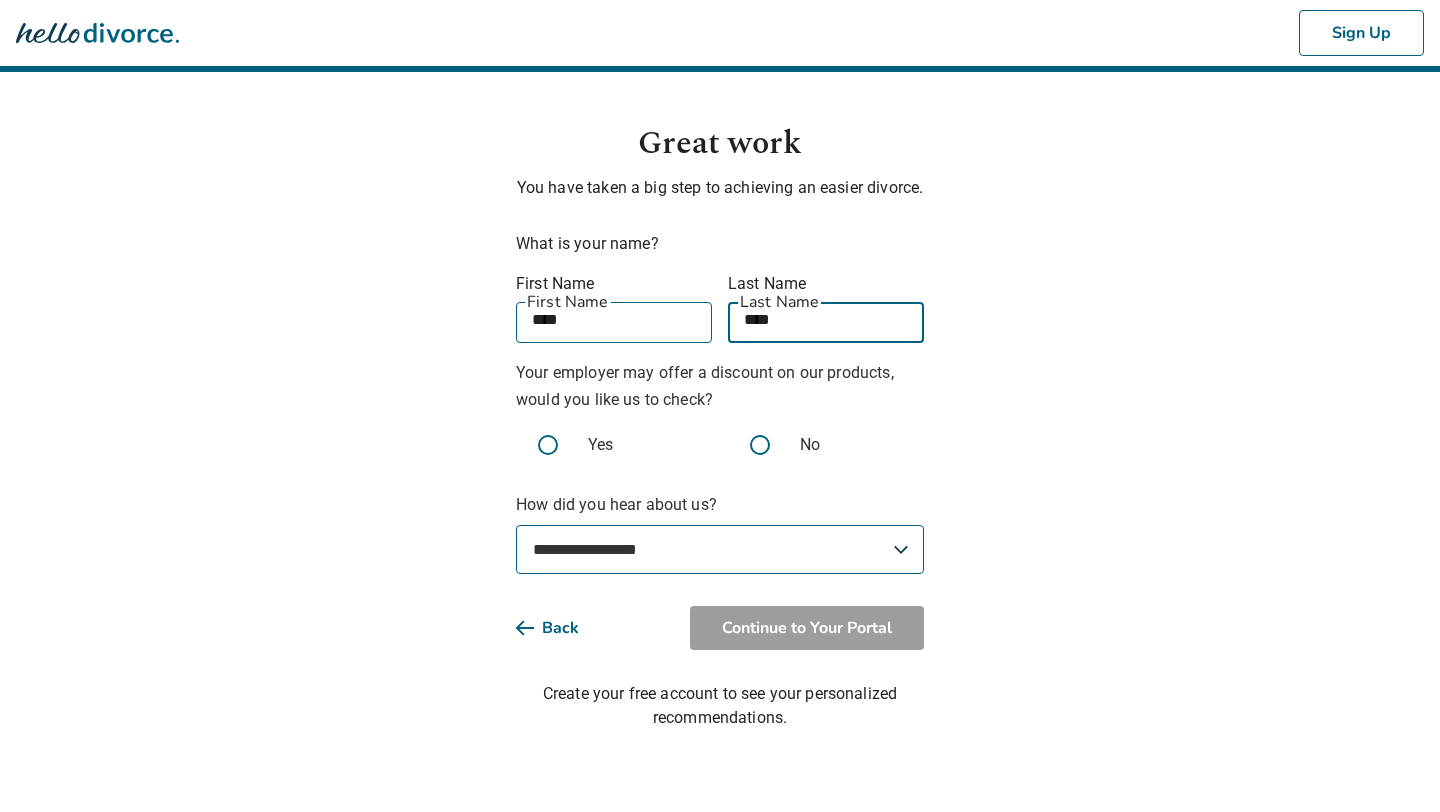 type on "****" 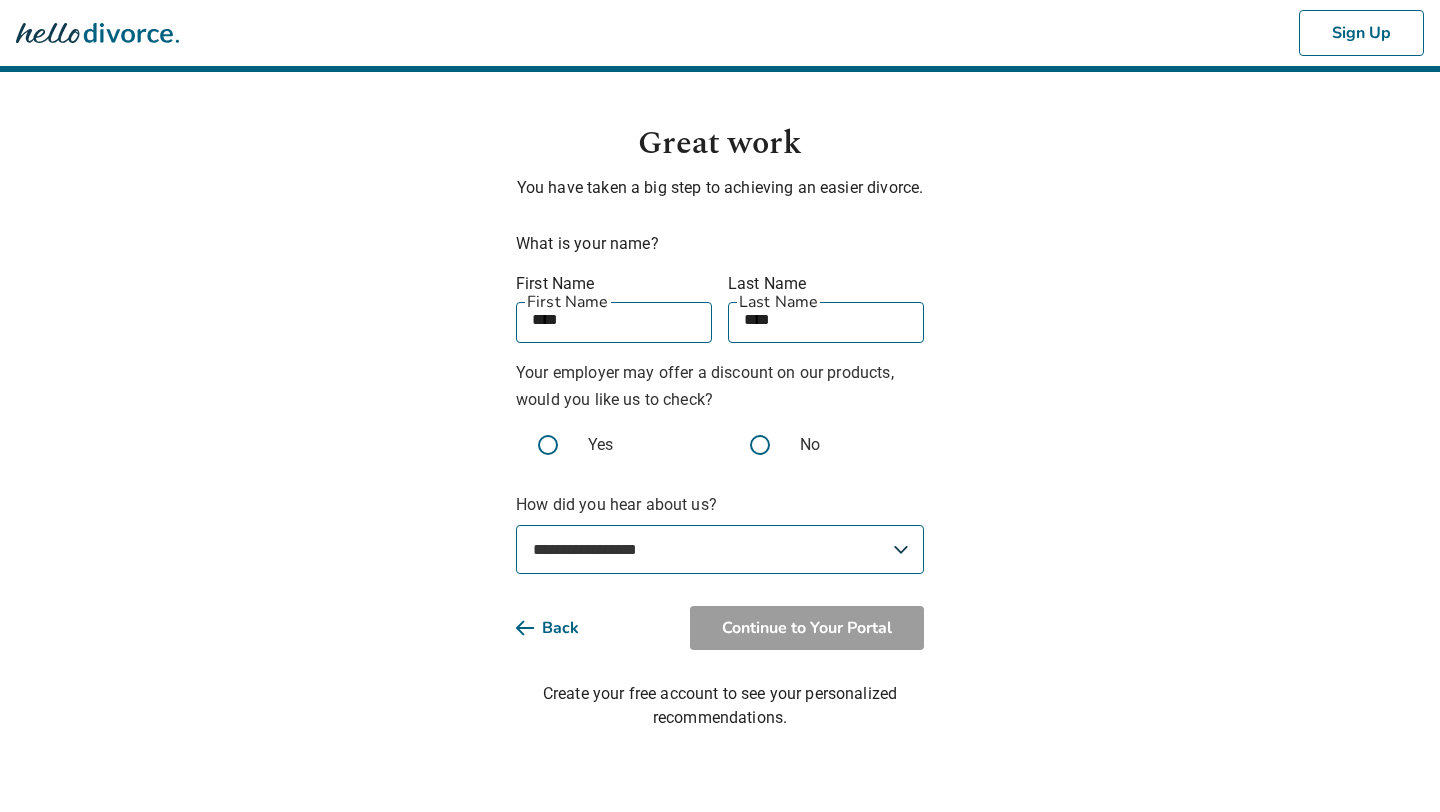 click at bounding box center (760, 445) 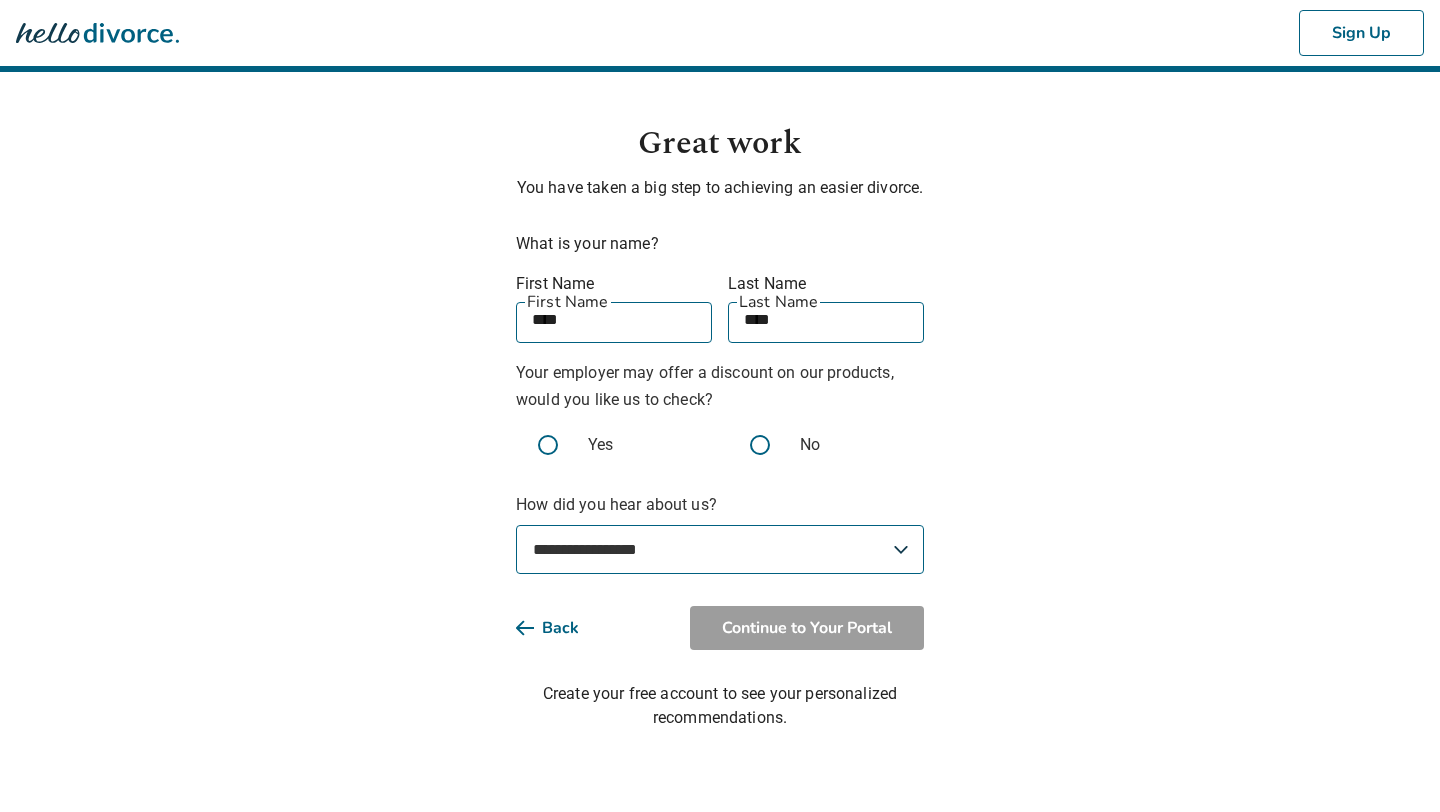 click on "**********" at bounding box center (720, 549) 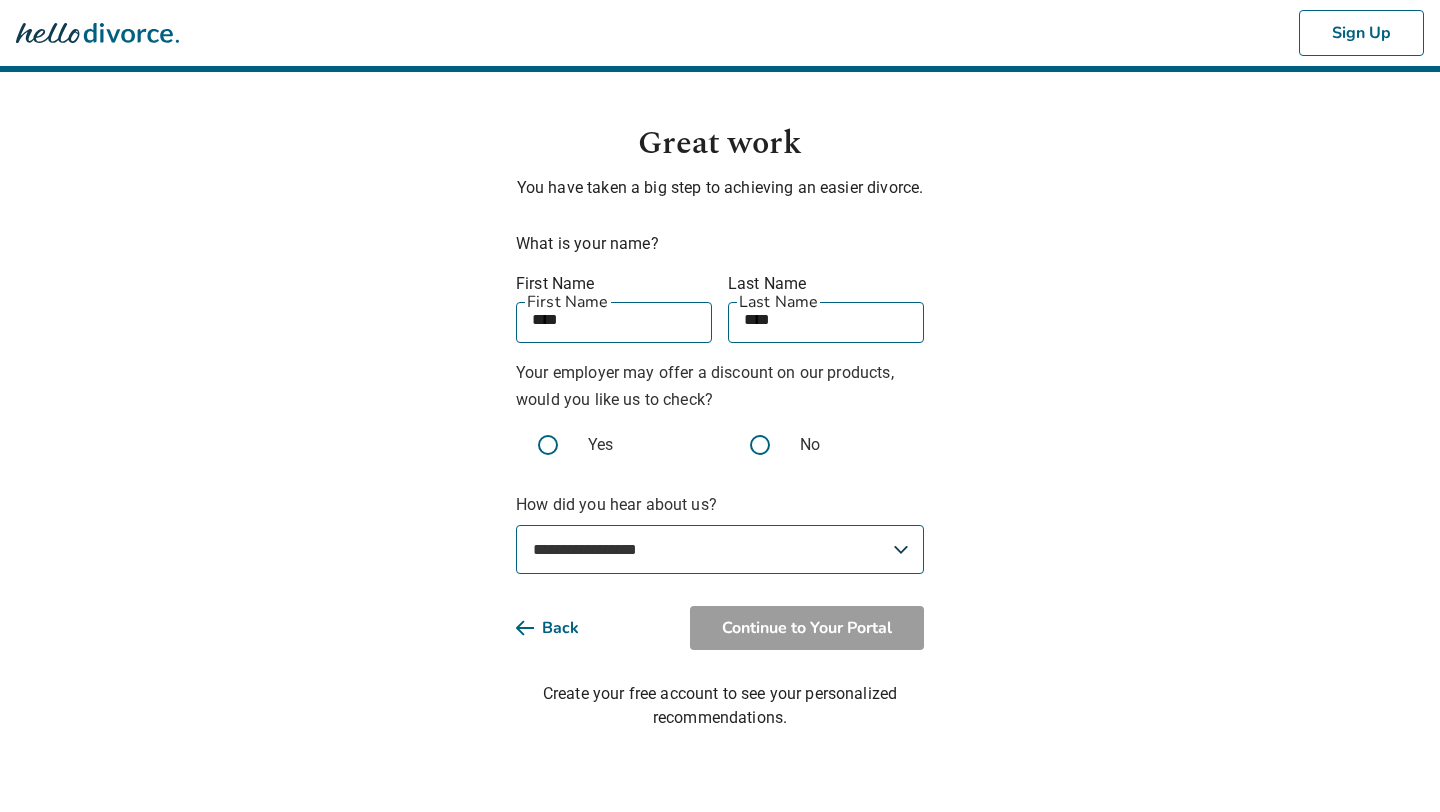 select on "**********" 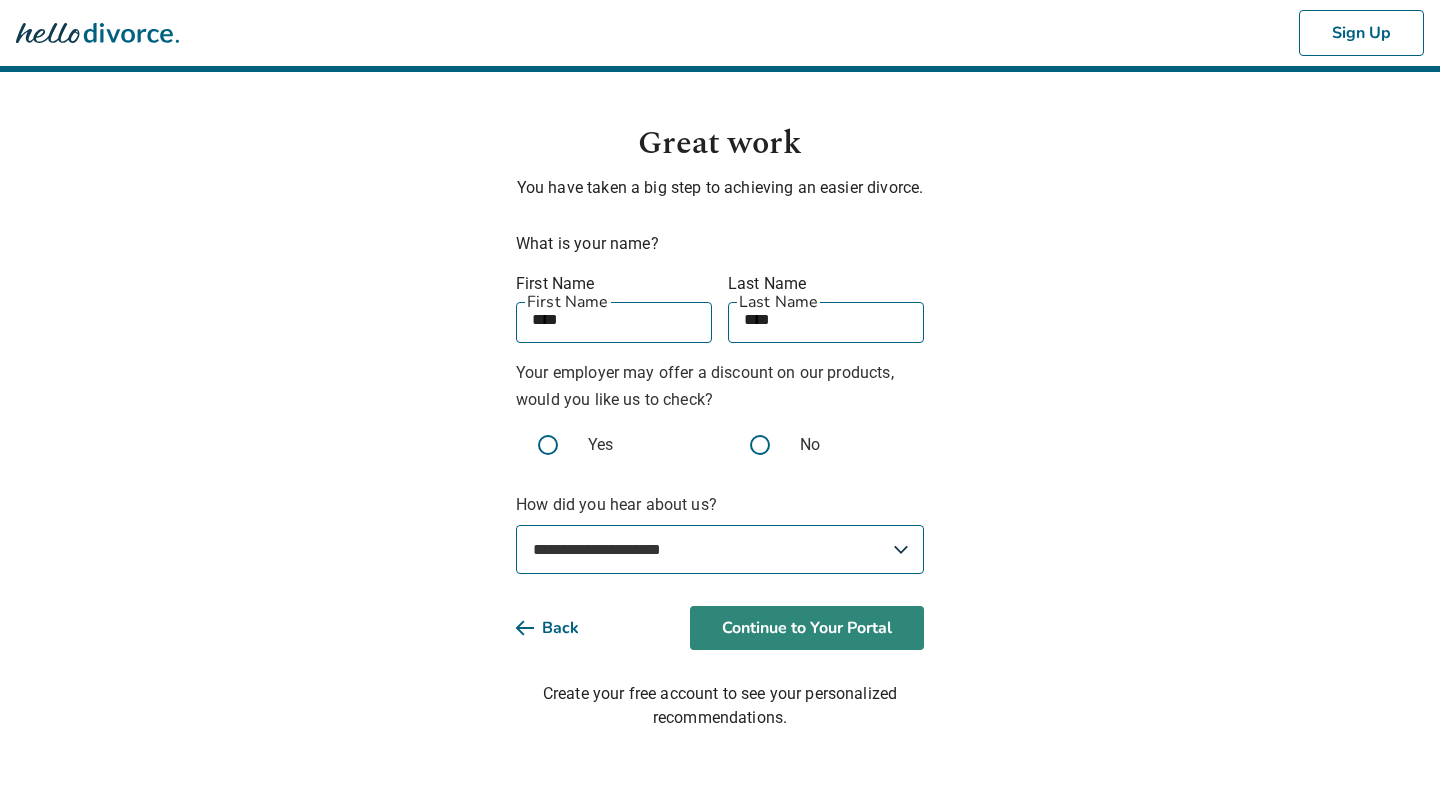 click on "Continue to Your Portal" at bounding box center [807, 628] 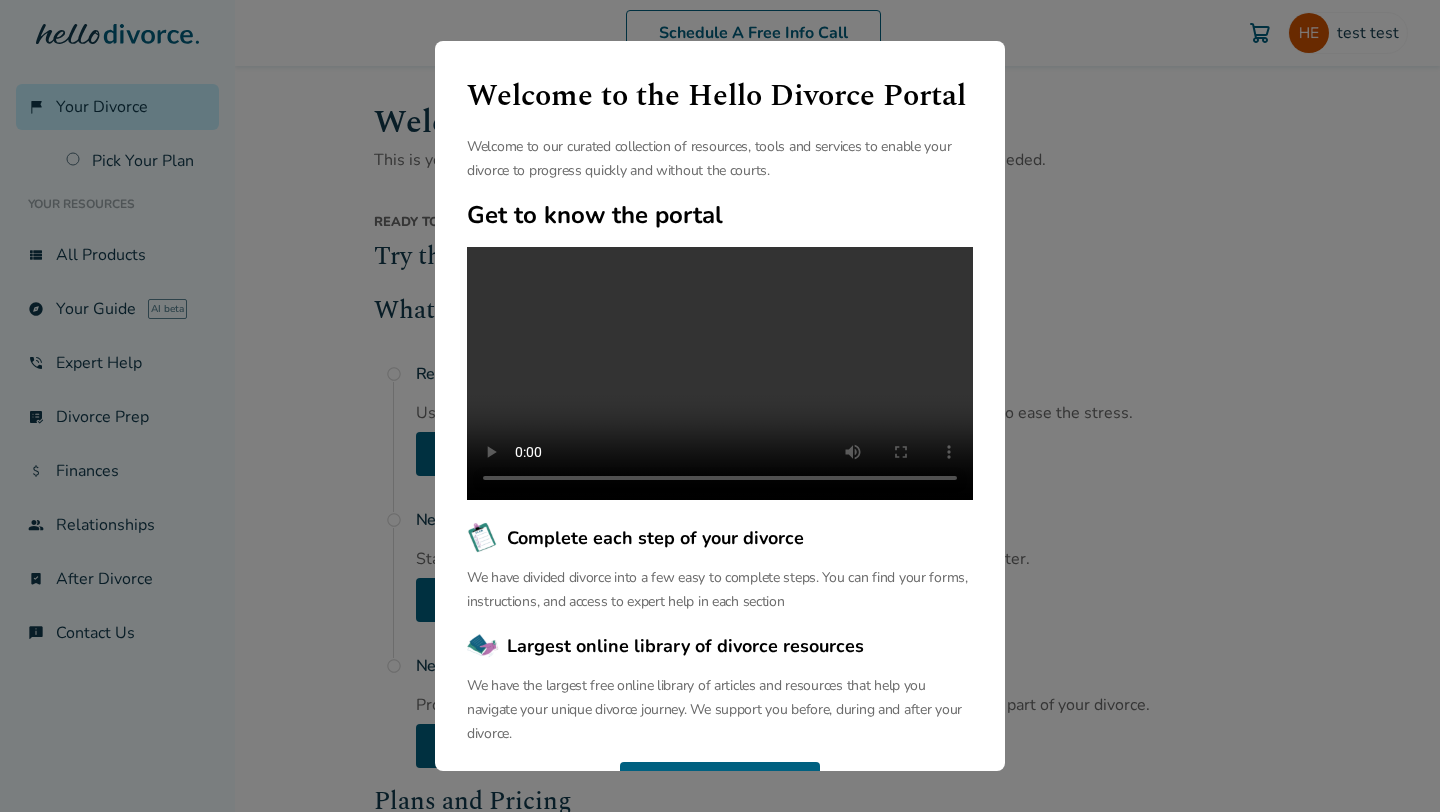 click on "Welcome to the Hello Divorce Portal Welcome to our curated collection of resources, tools and services to enable your divorce to progress quickly and without the courts. Get to know the portal Complete each step of your divorce We have divided divorce into a few easy to complete steps. You can find your forms, instructions, and access to expert help in each section Largest online library of divorce resources We have the largest free online library of articles and resources that help you navigate your unique divorce journey. We support you before, during and after your divorce. Continue" at bounding box center [720, 406] 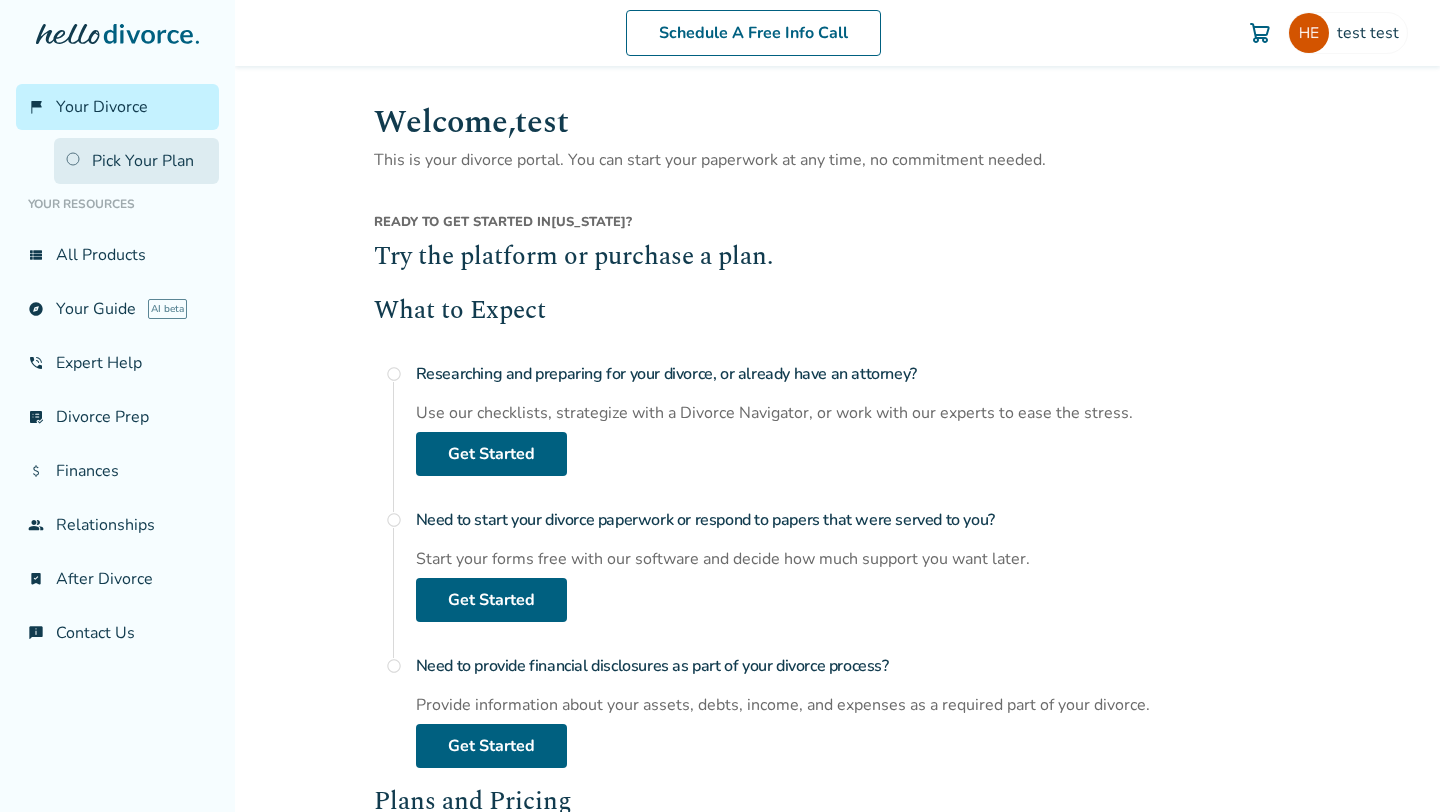 click on "Pick Your Plan" at bounding box center [136, 161] 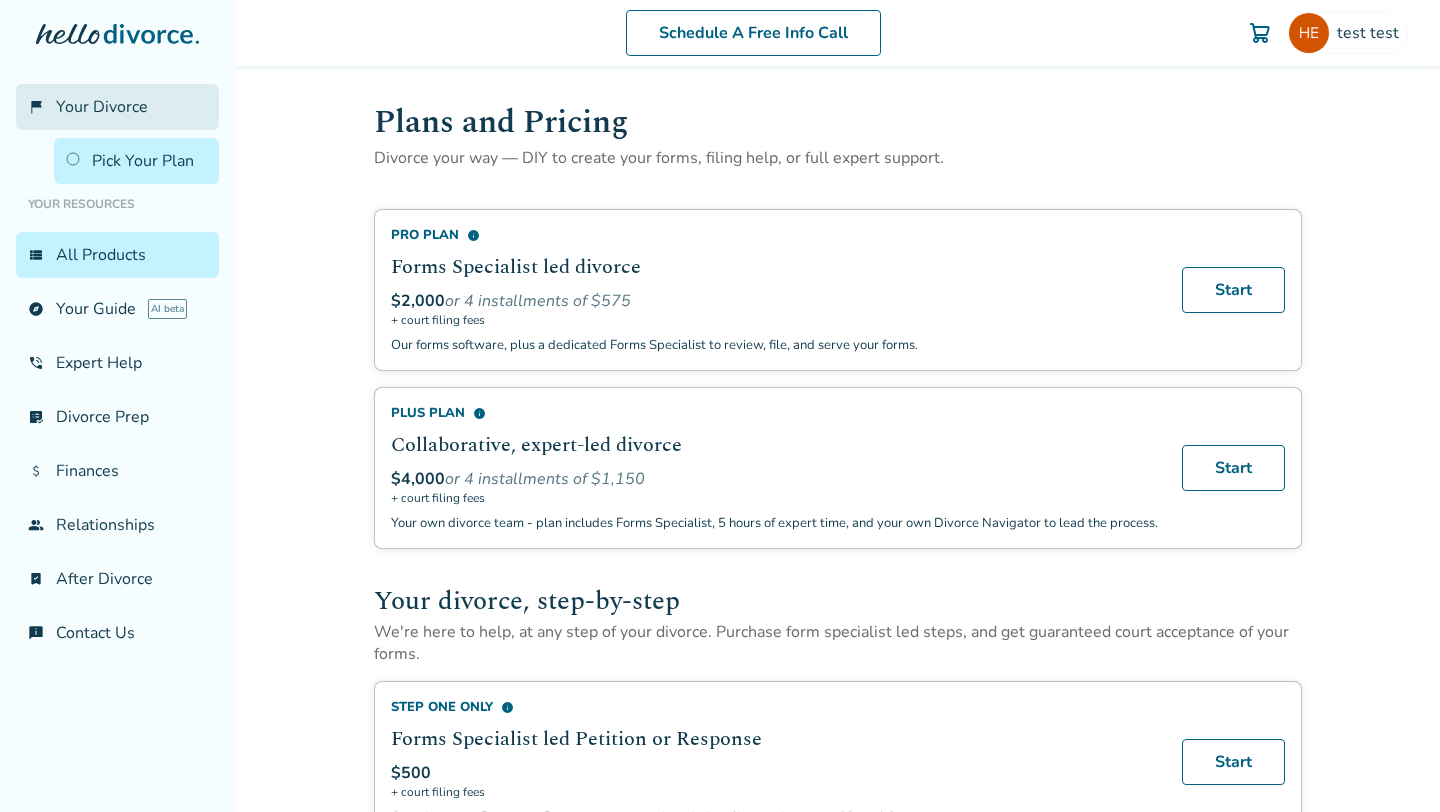 click on "Your Divorce" at bounding box center [102, 107] 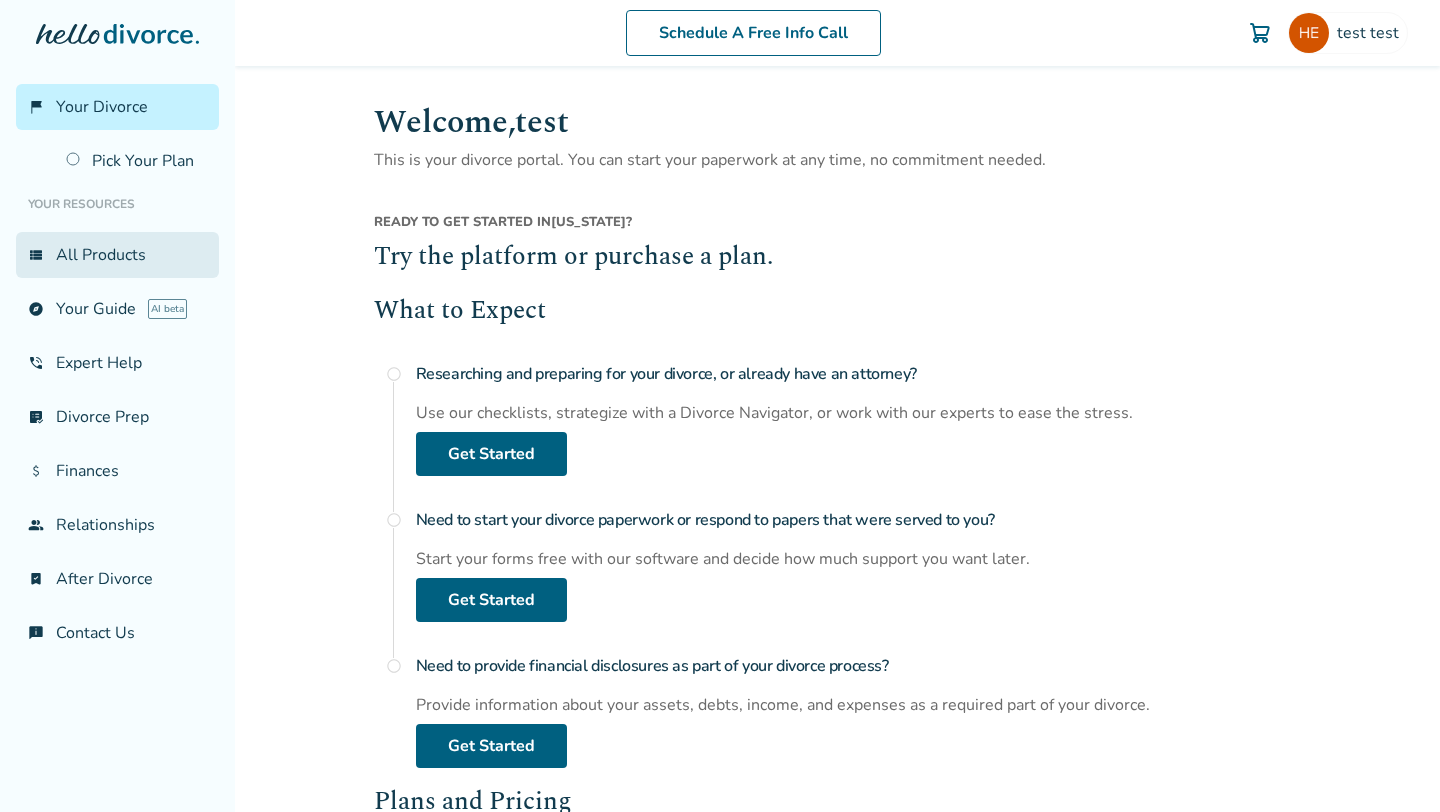 click on "view_list All Products" at bounding box center [117, 255] 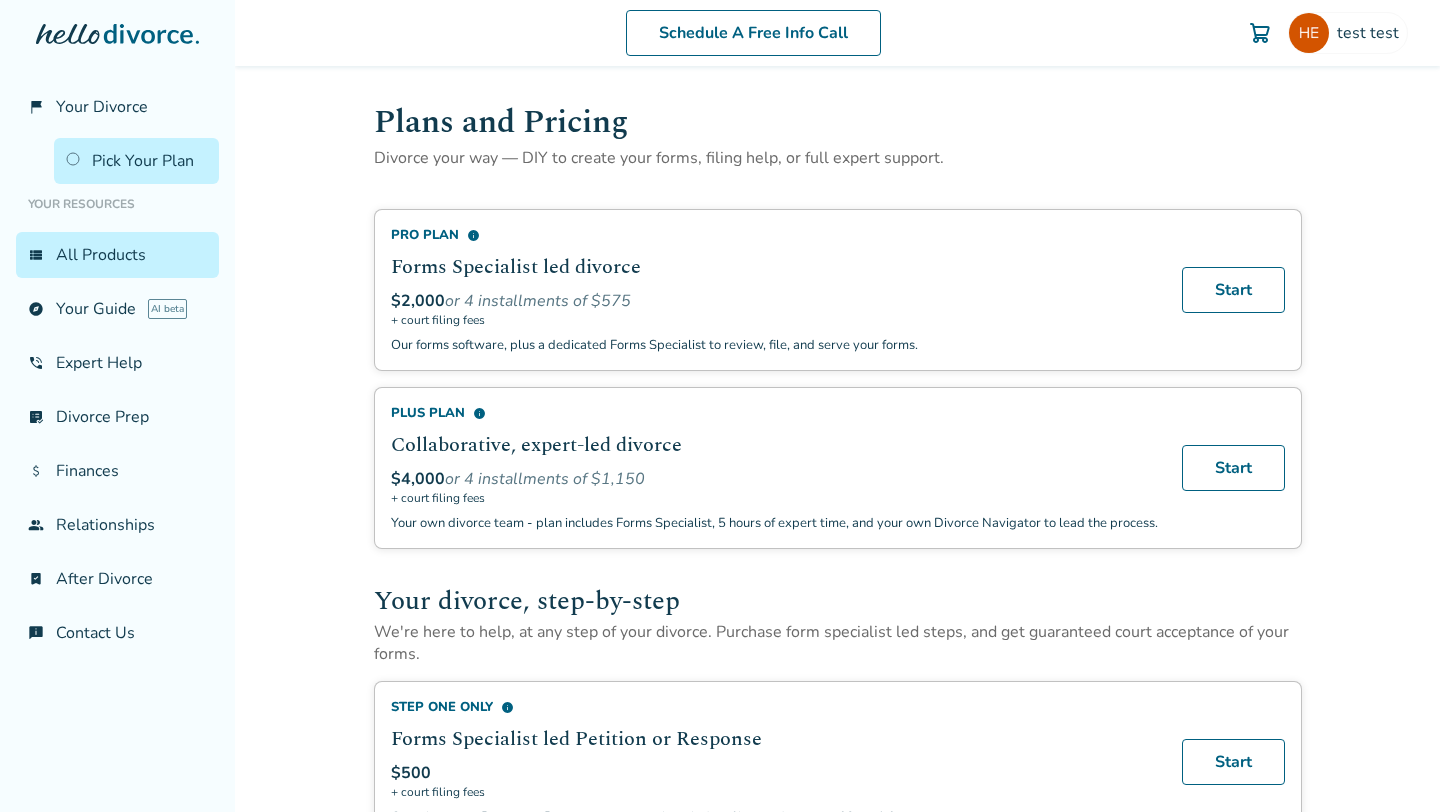 click on "Pick Your Plan" at bounding box center [136, 161] 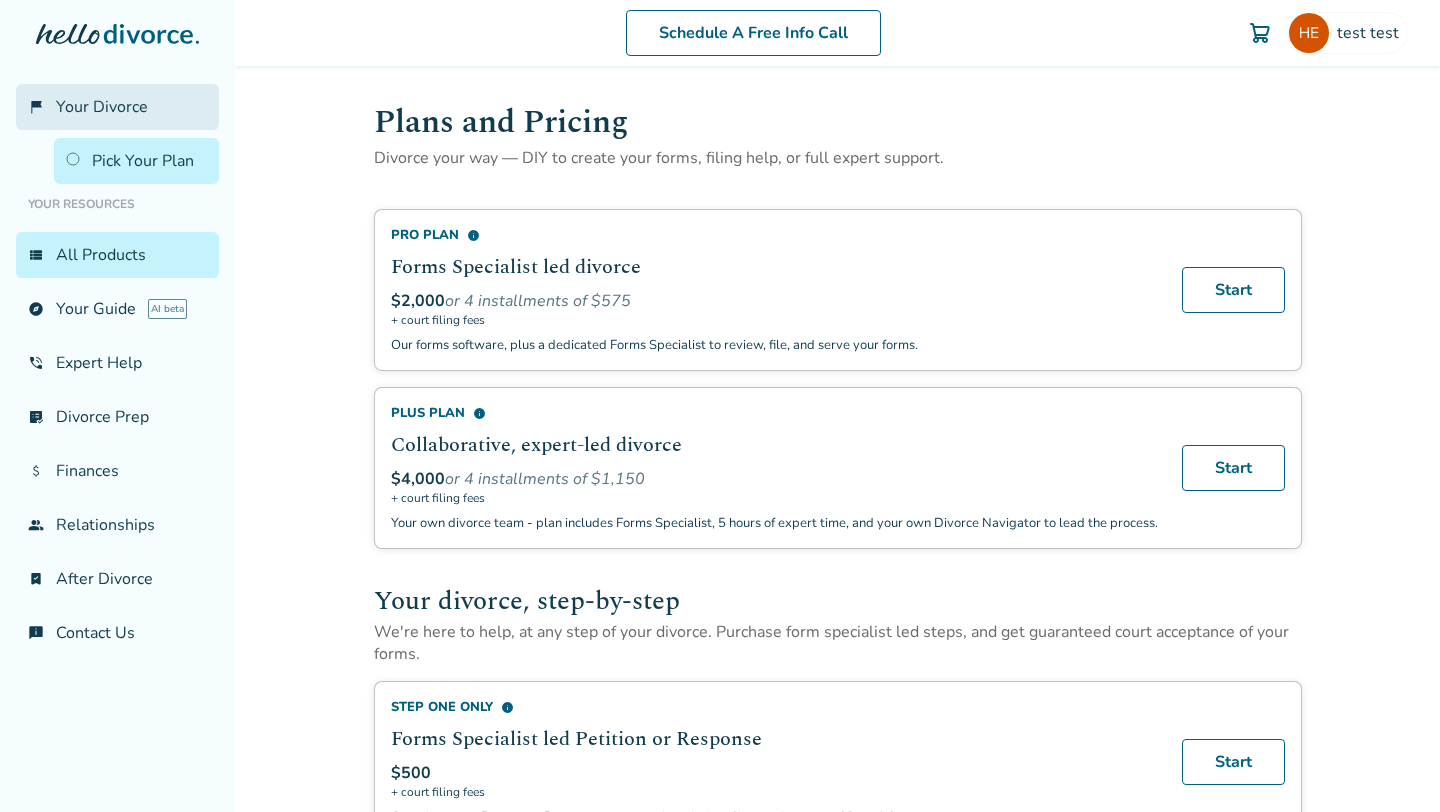click on "Your Divorce" at bounding box center (102, 107) 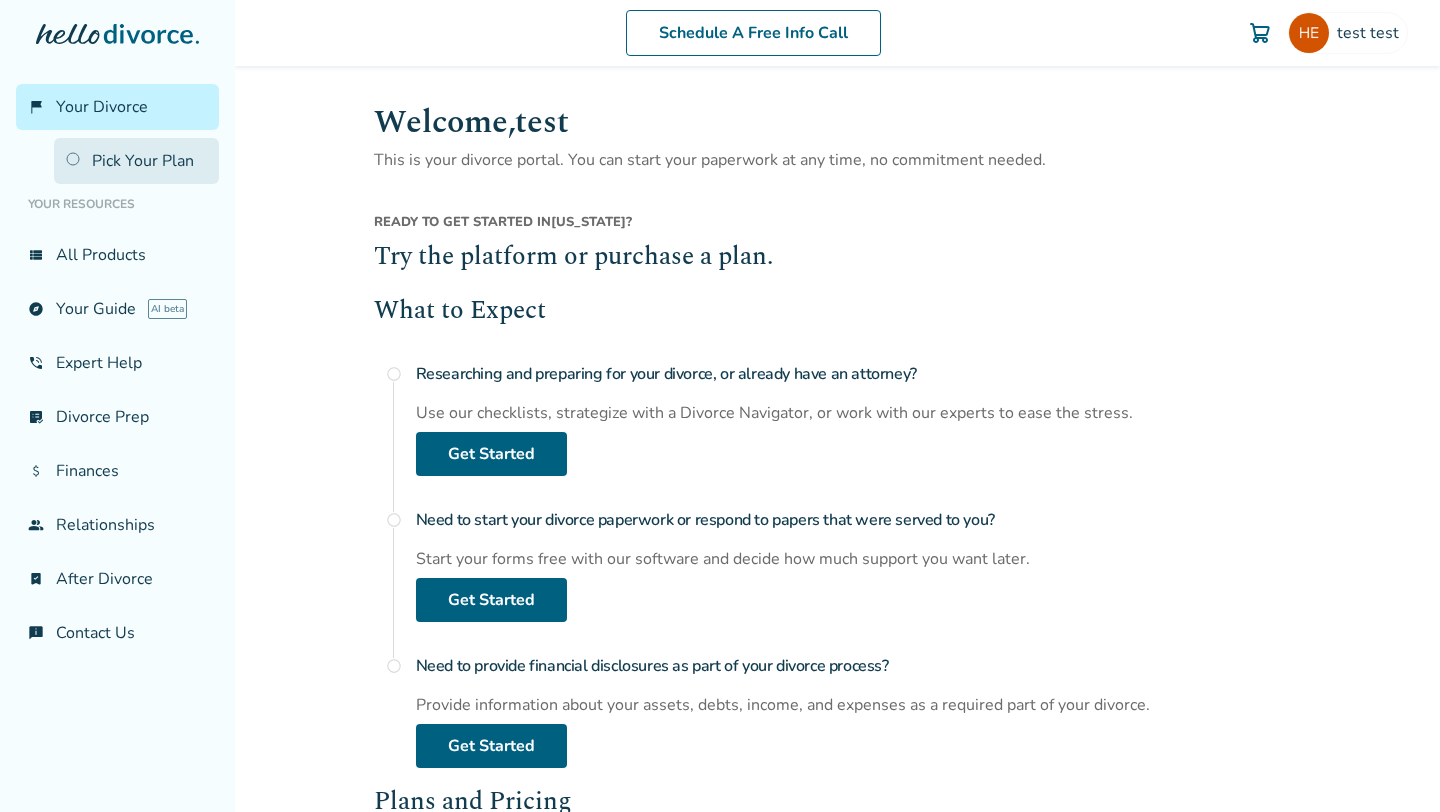 click on "Pick Your Plan" at bounding box center (136, 161) 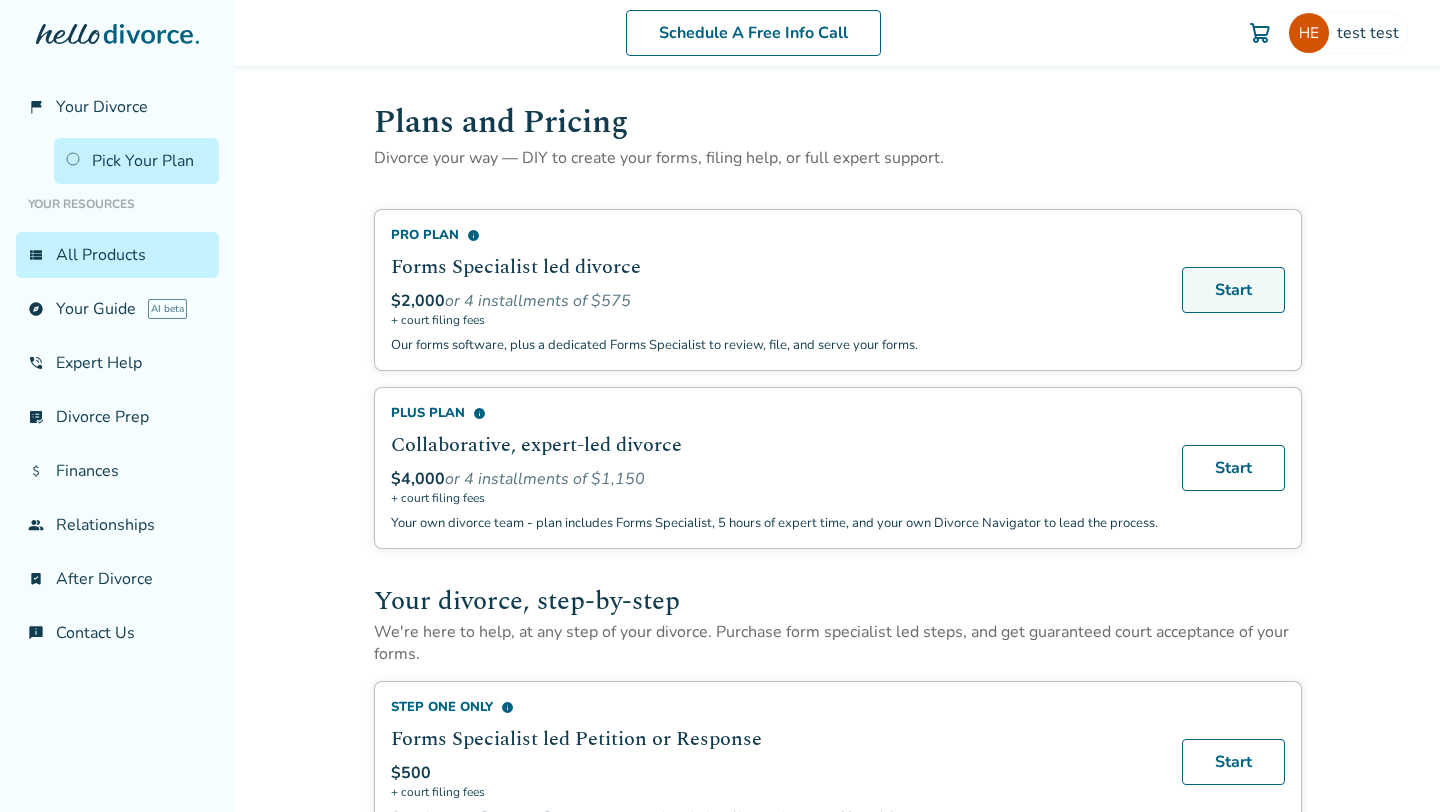 click on "Start" at bounding box center (1233, 290) 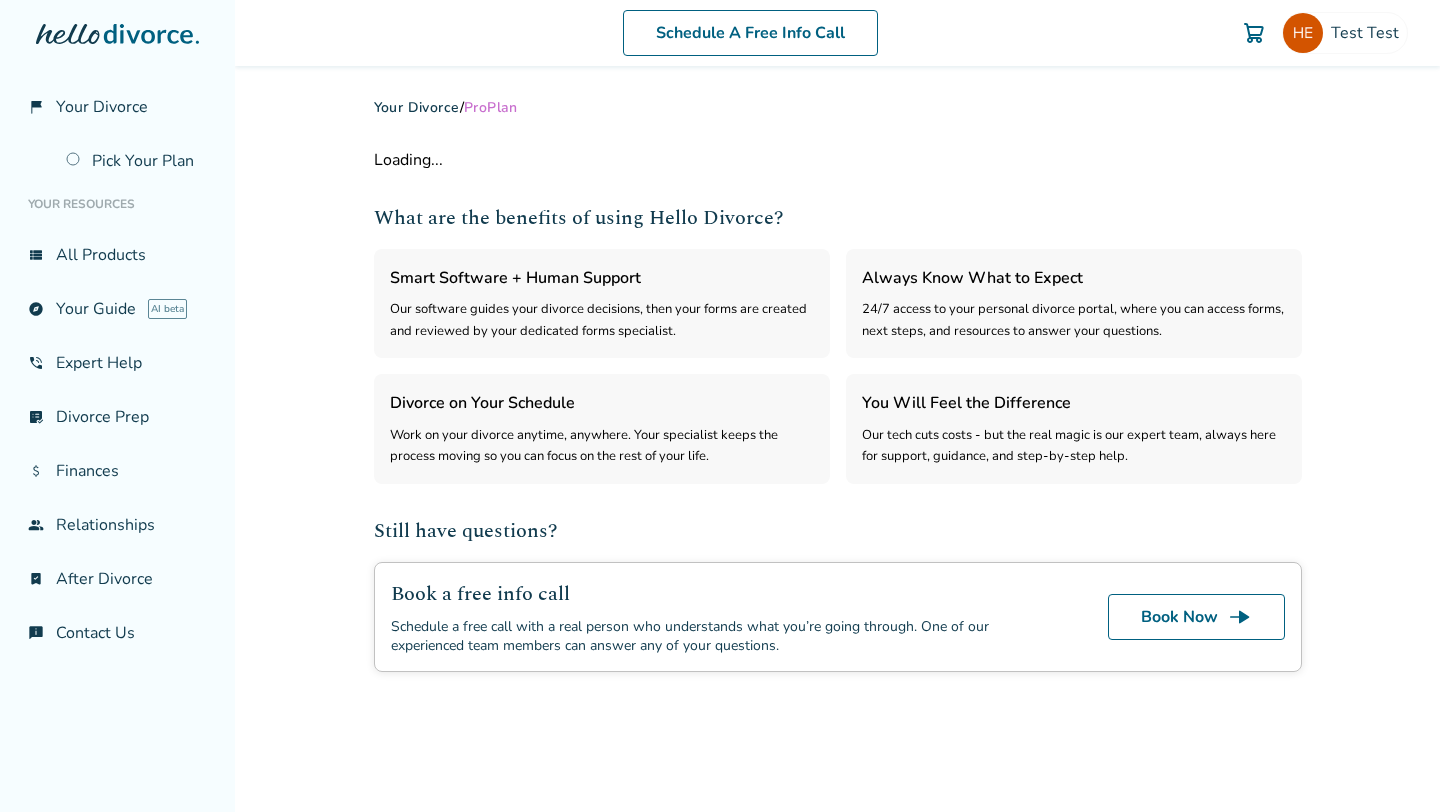 select on "***" 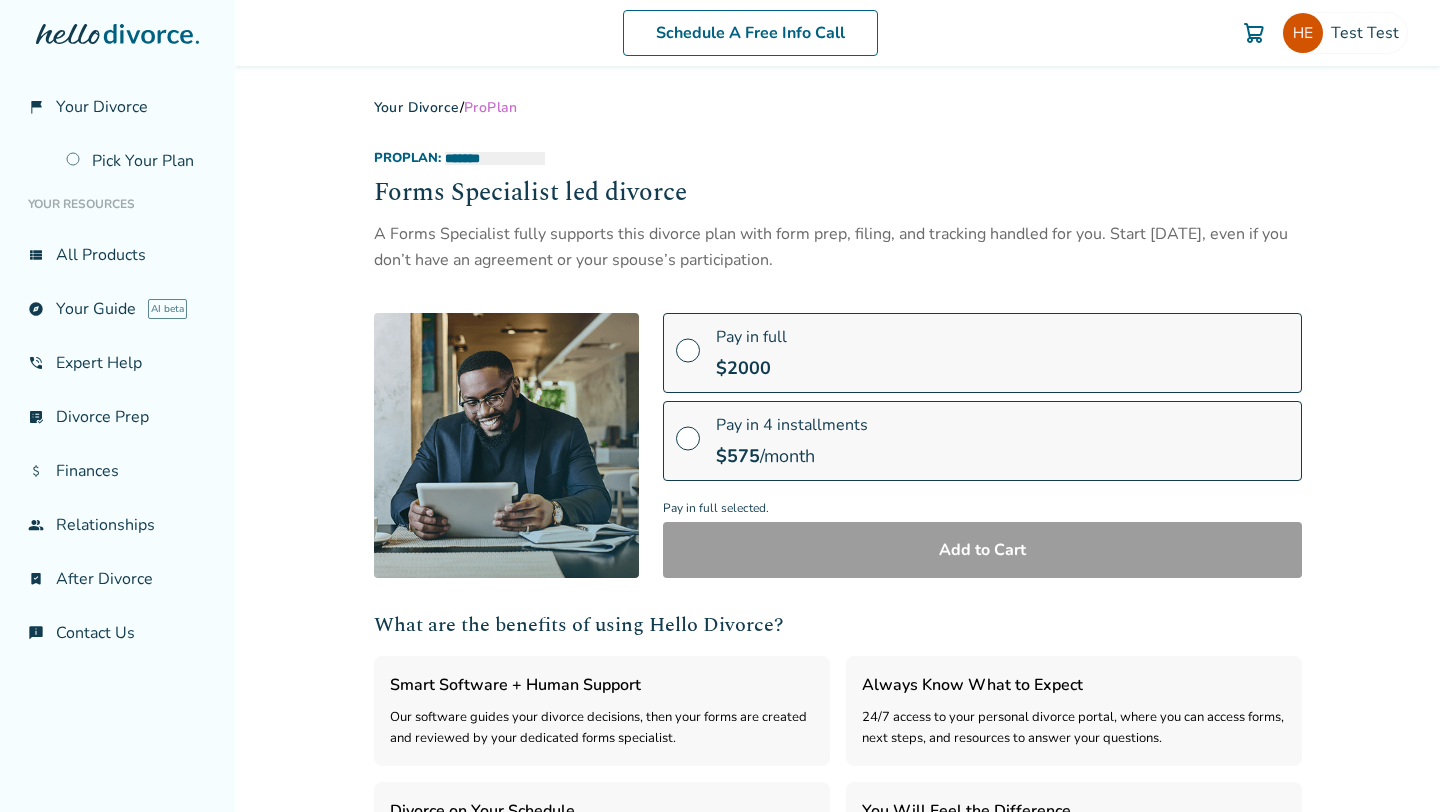click at bounding box center [688, 358] 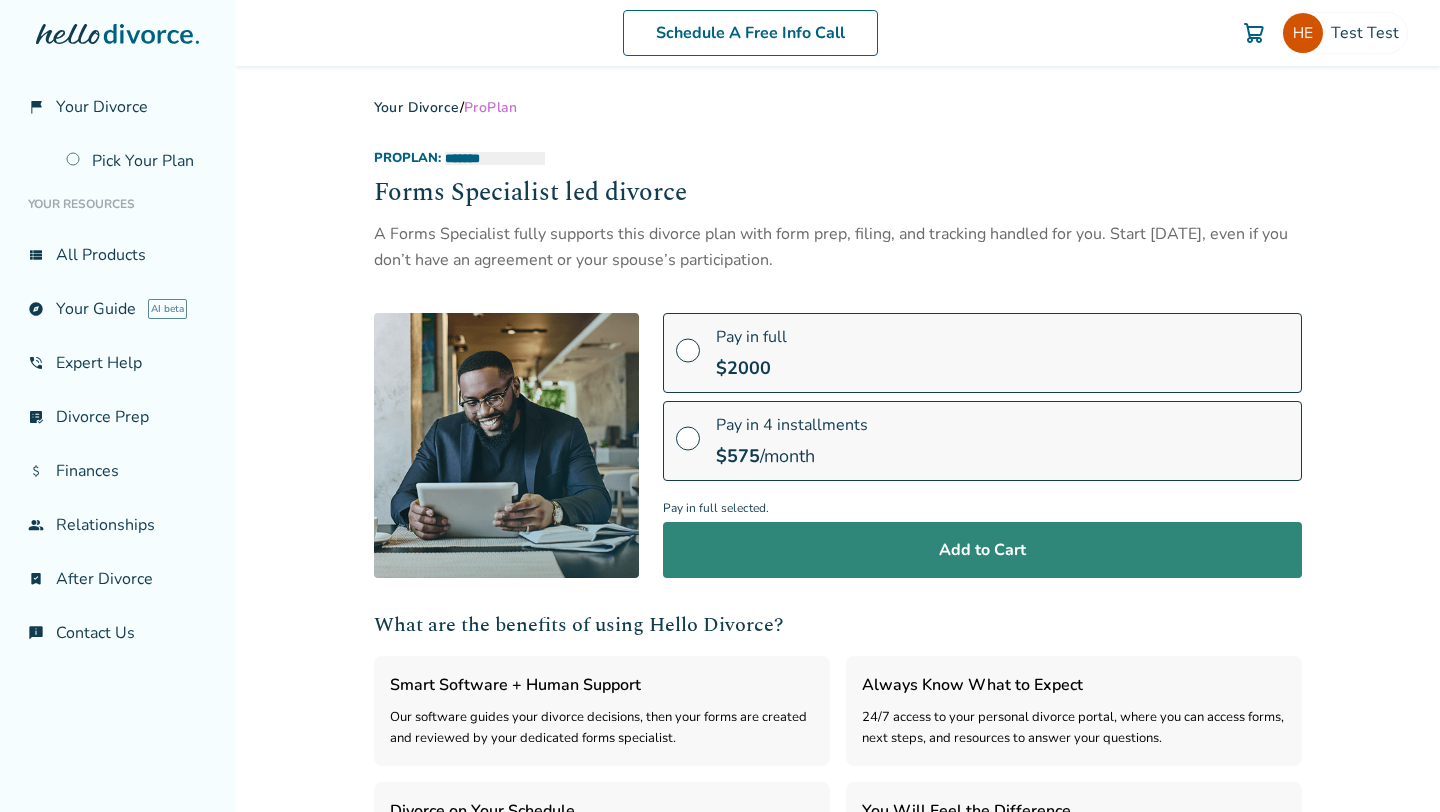click on "Add to Cart" at bounding box center [982, 550] 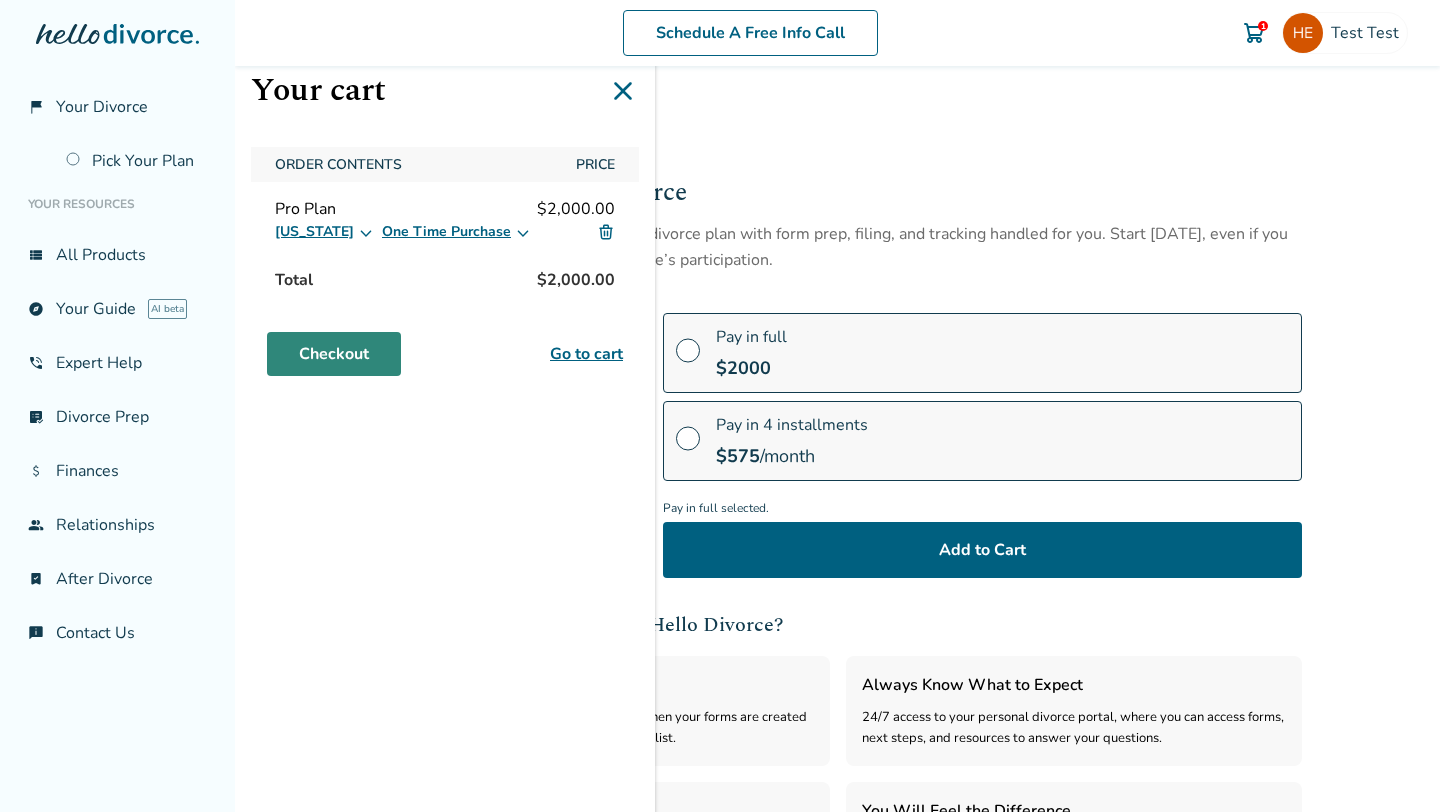 click on "Checkout" at bounding box center [334, 354] 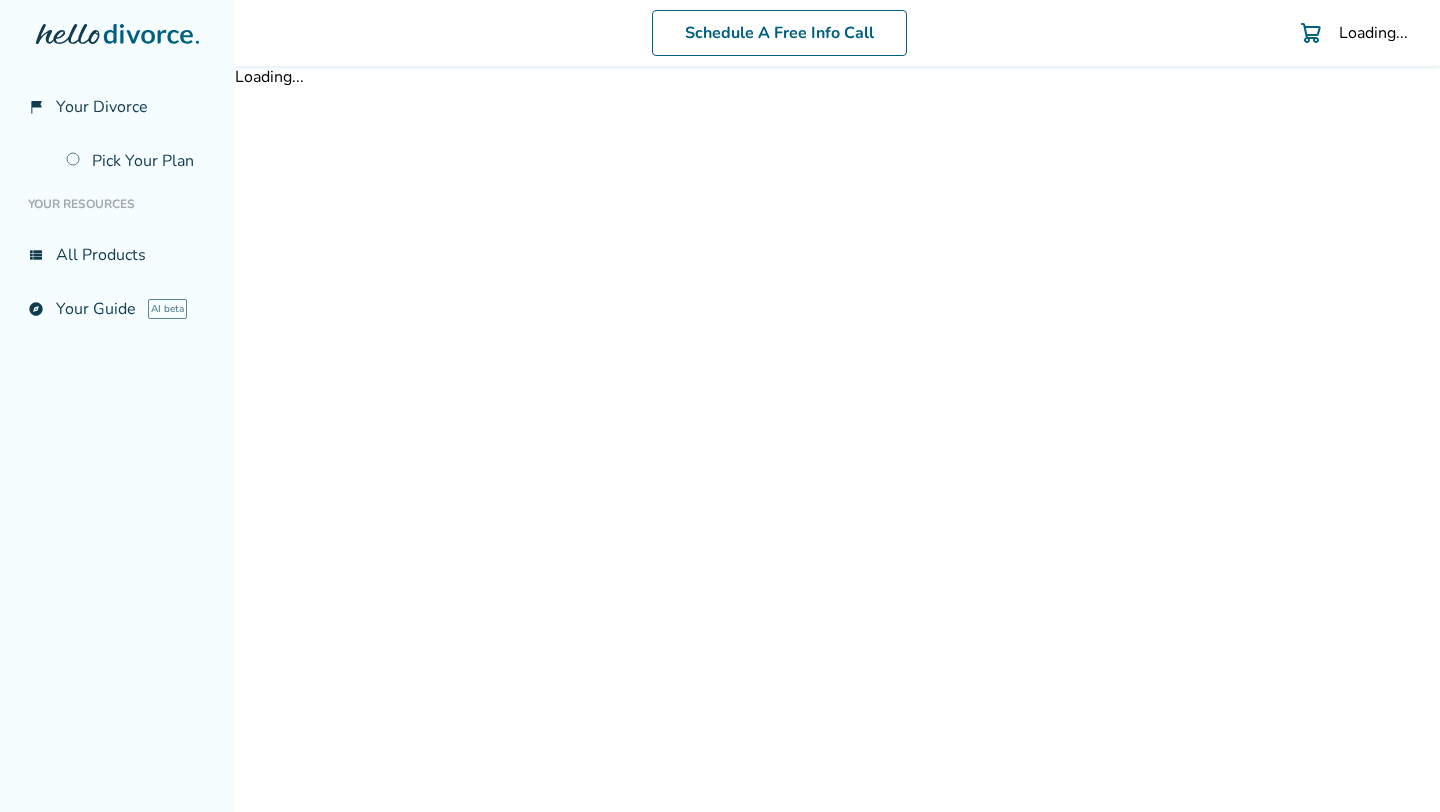scroll, scrollTop: 0, scrollLeft: 0, axis: both 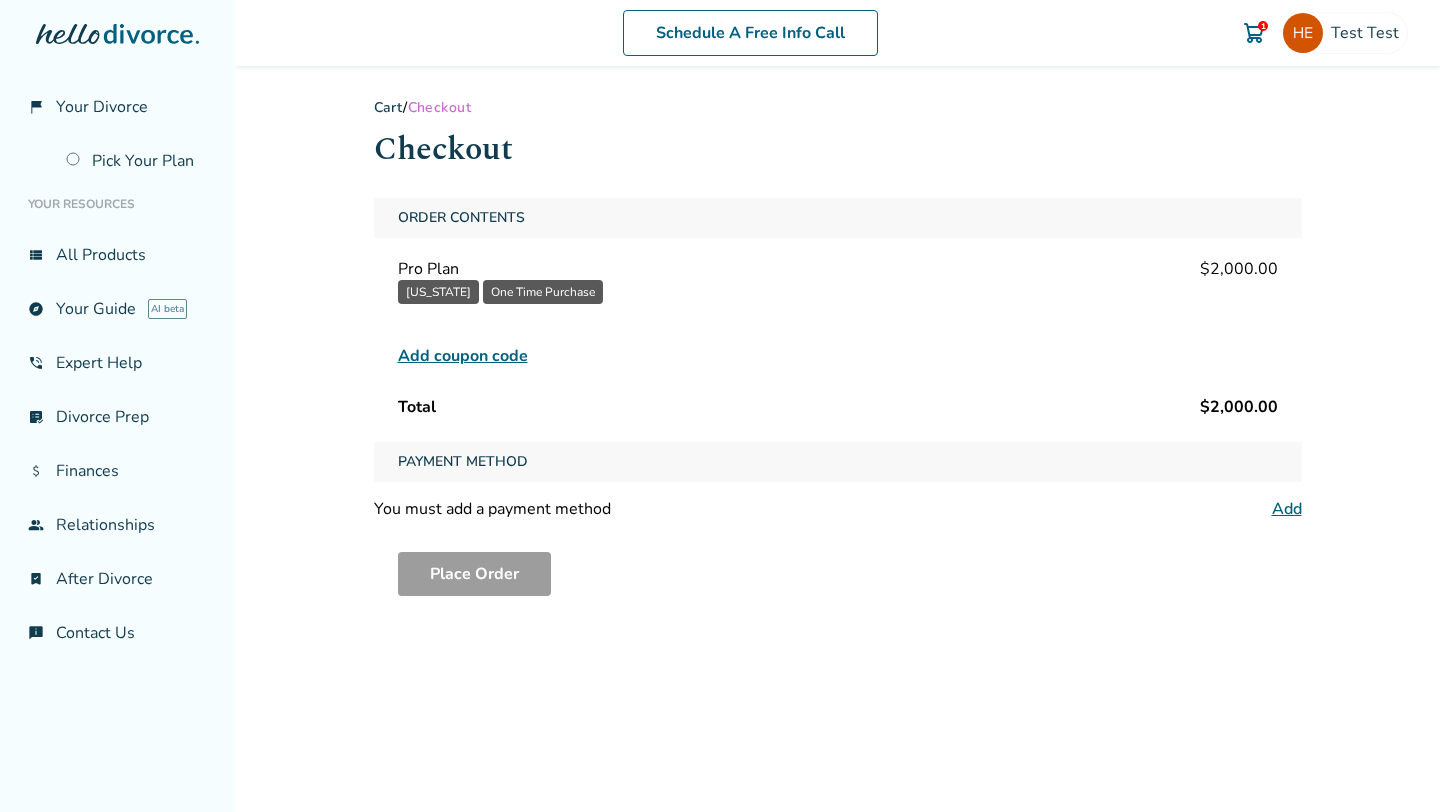 click on "Add coupon code" at bounding box center (463, 356) 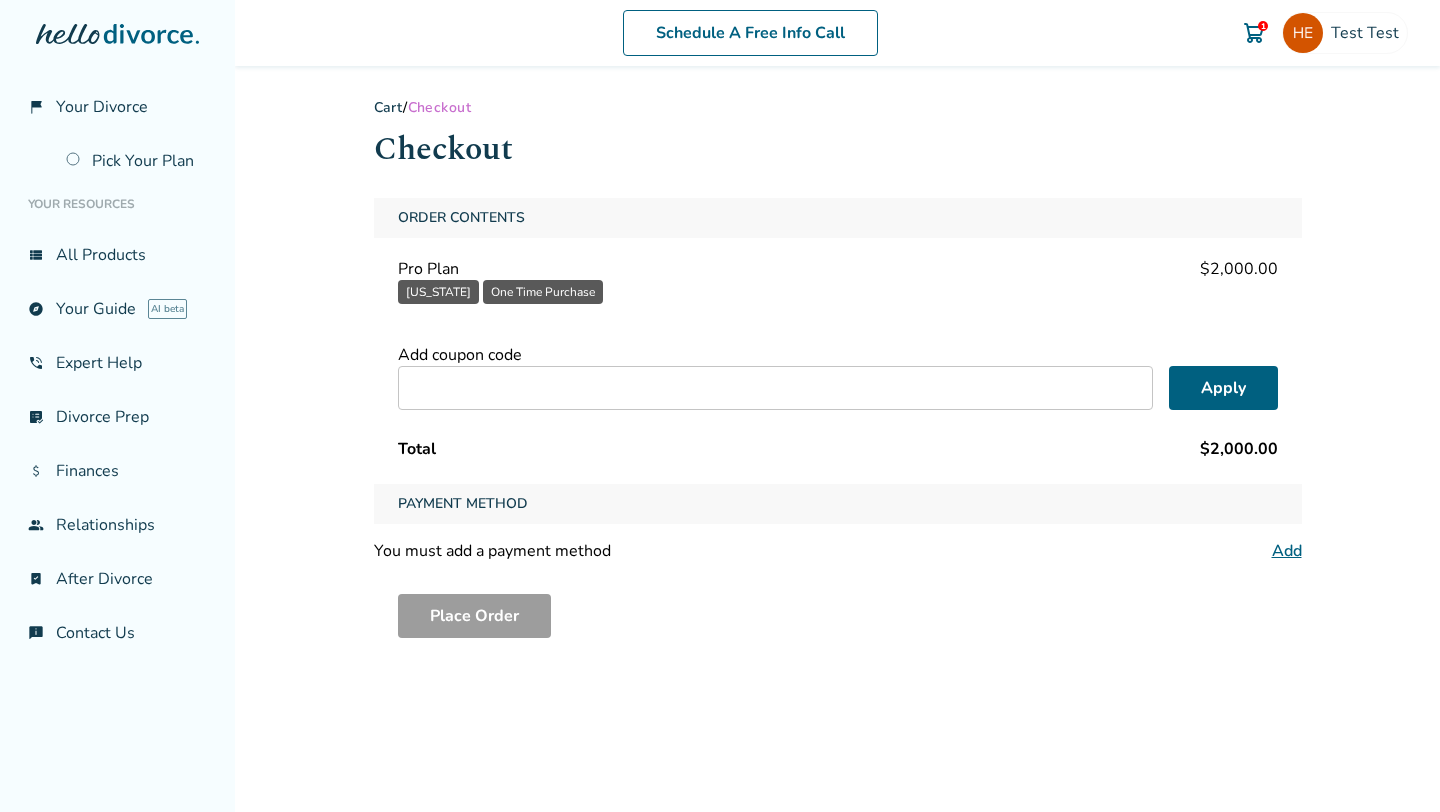 click at bounding box center (775, 388) 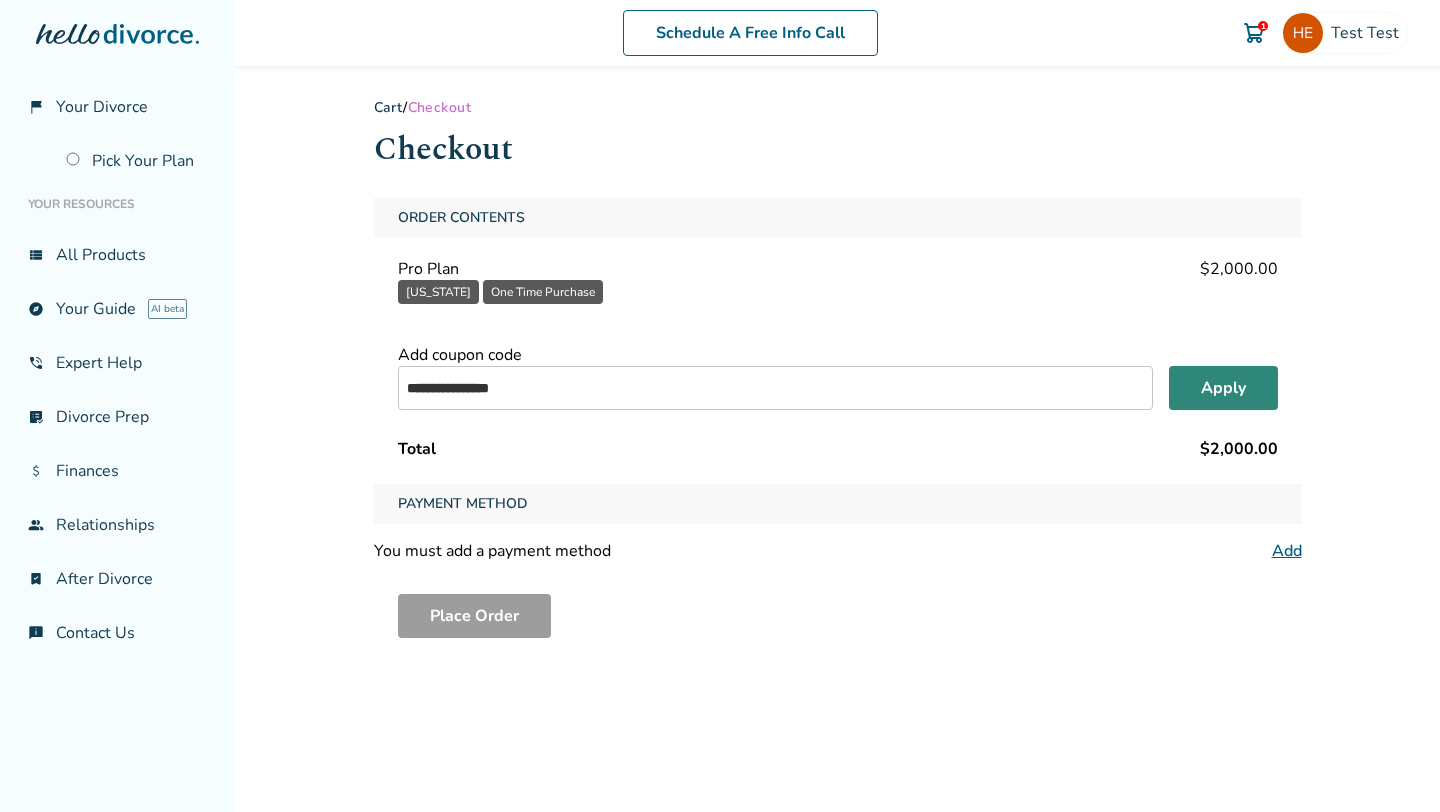 type on "**********" 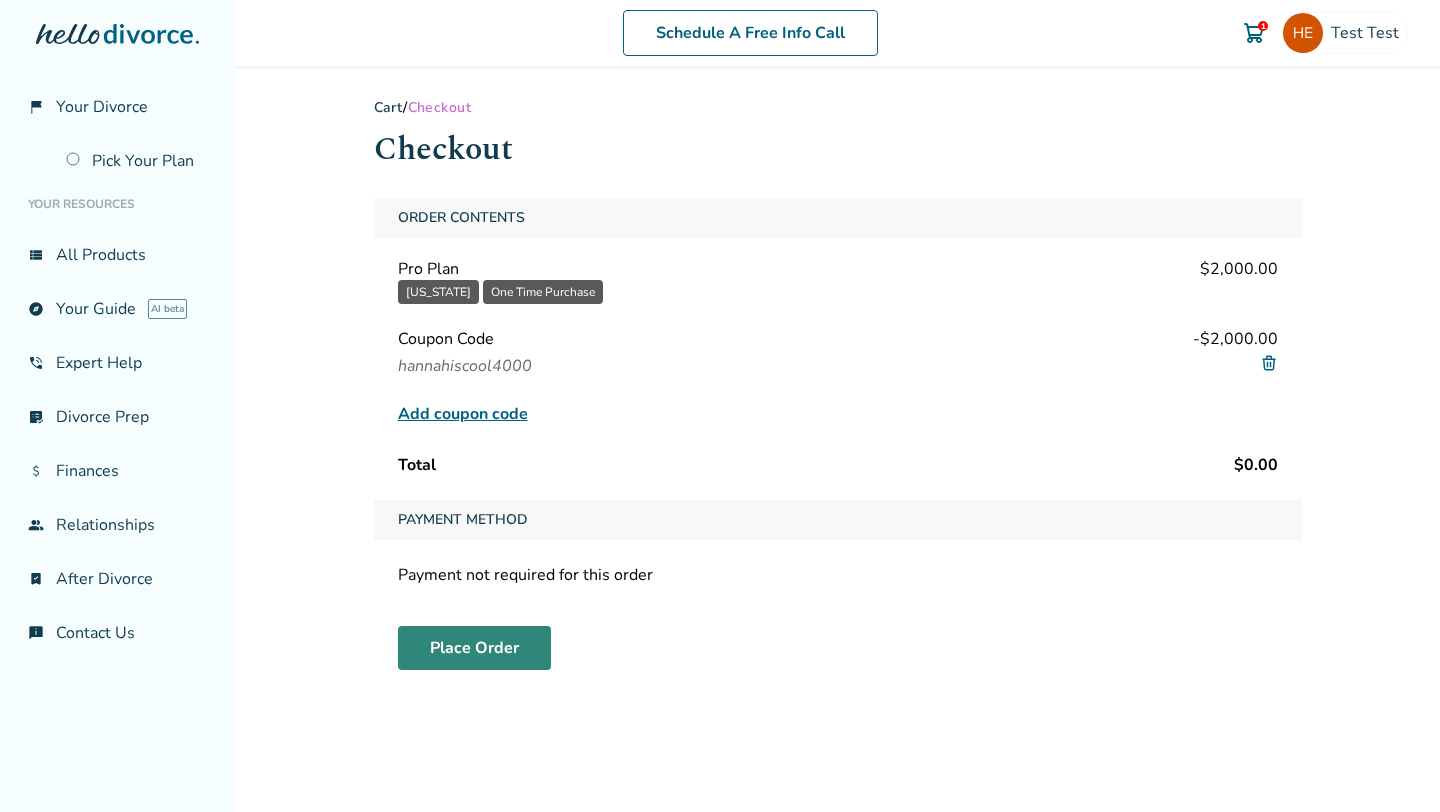 click on "Place Order" at bounding box center [474, 648] 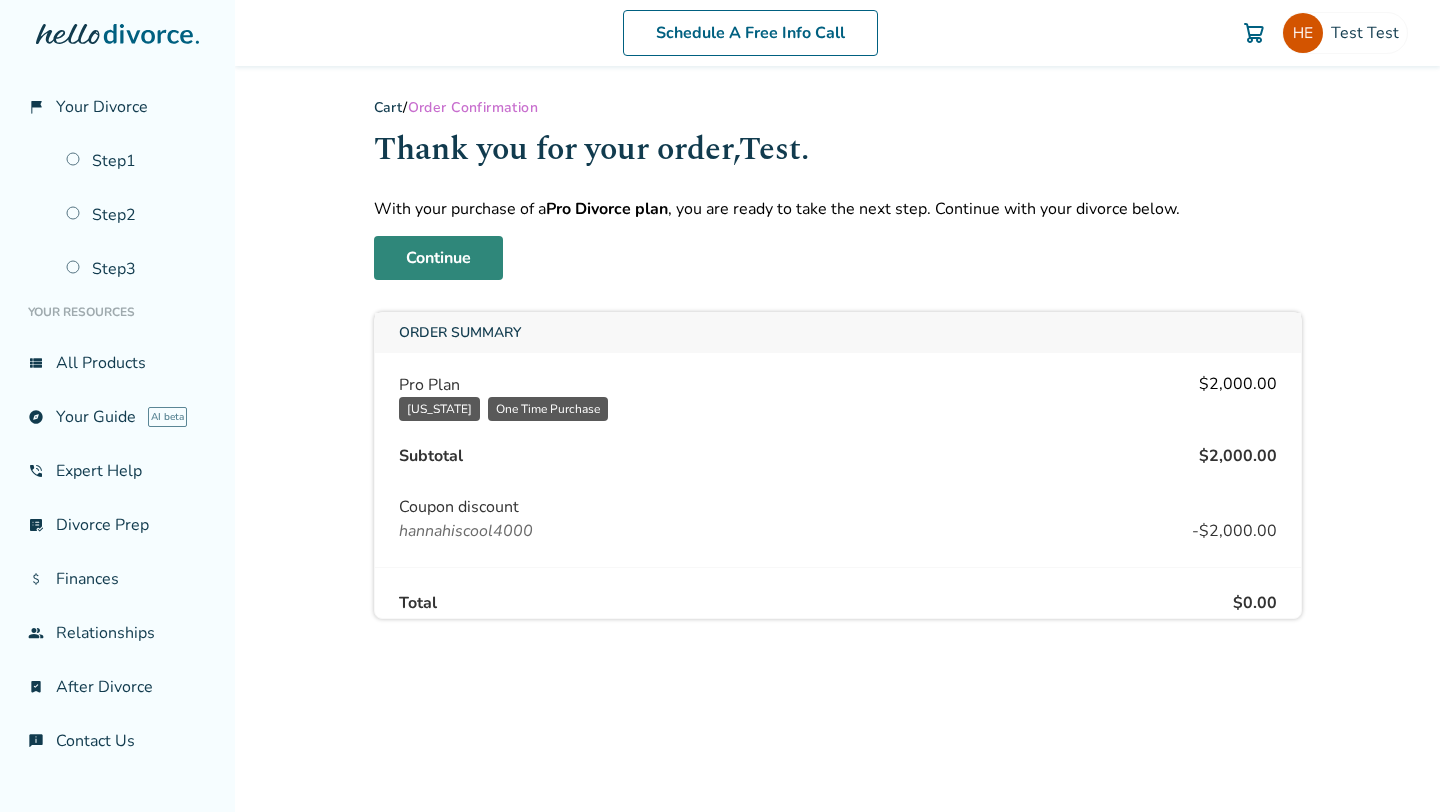 click on "Continue" at bounding box center [438, 258] 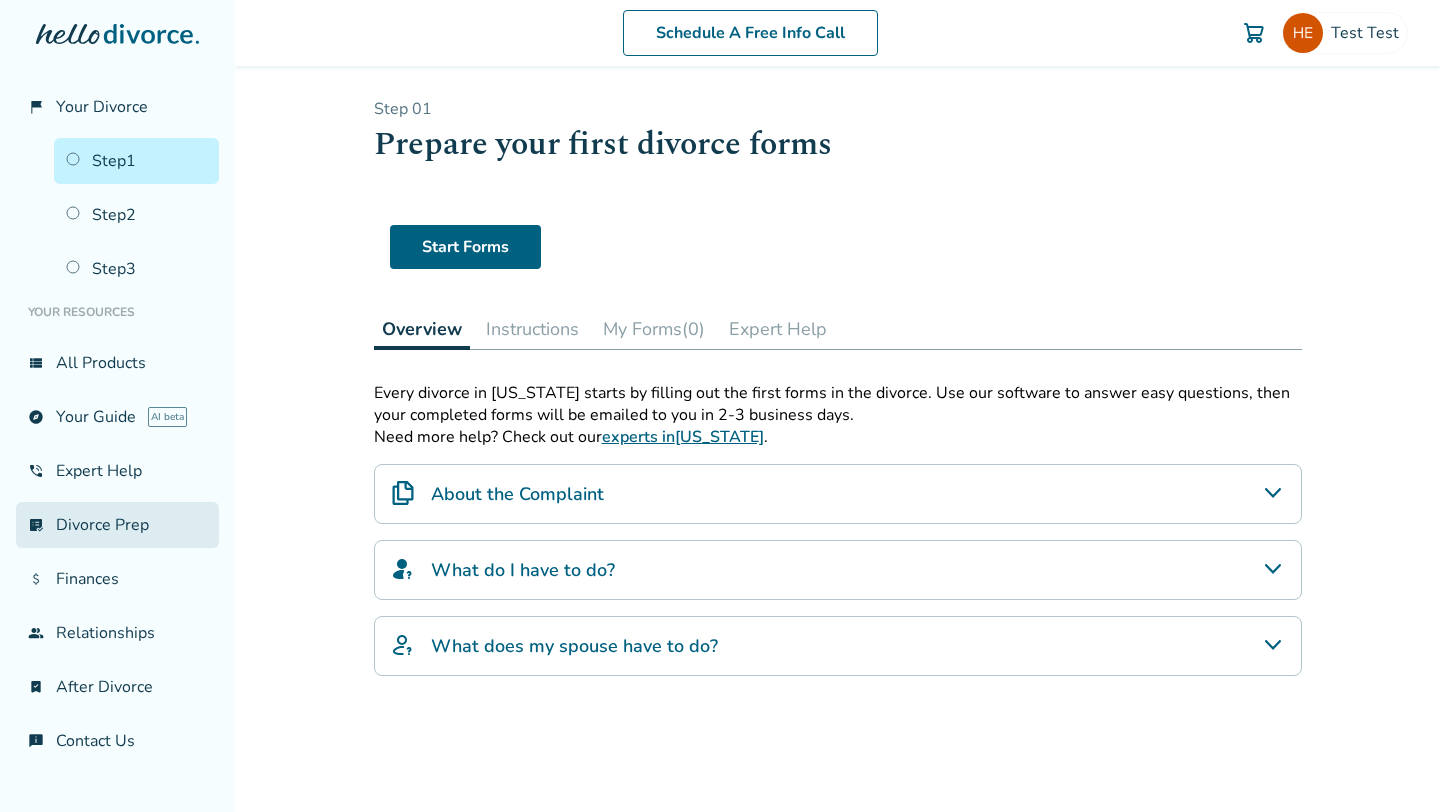 click on "list_alt_check Divorce Prep" at bounding box center (117, 525) 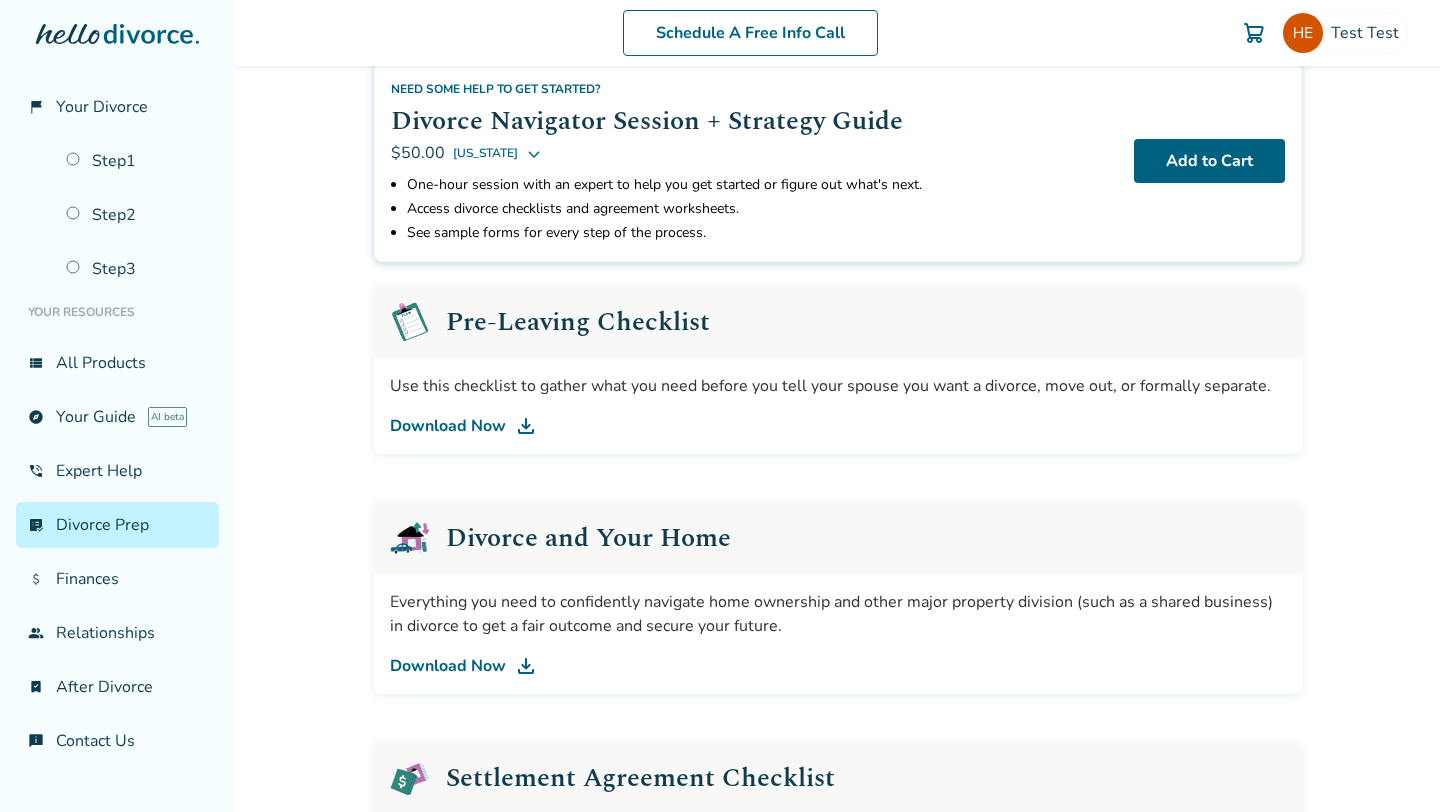 scroll, scrollTop: 0, scrollLeft: 0, axis: both 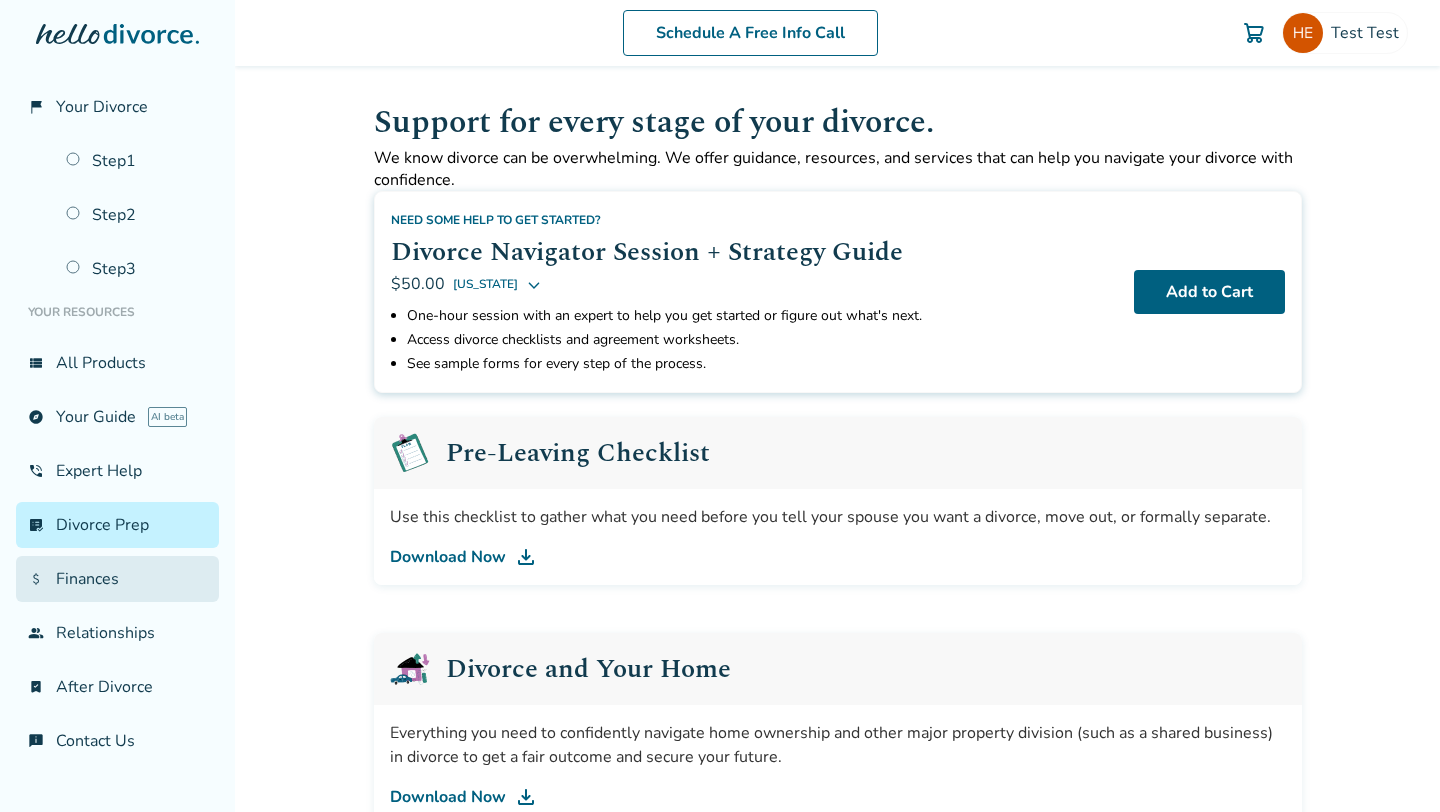click on "attach_money Finances" at bounding box center [117, 579] 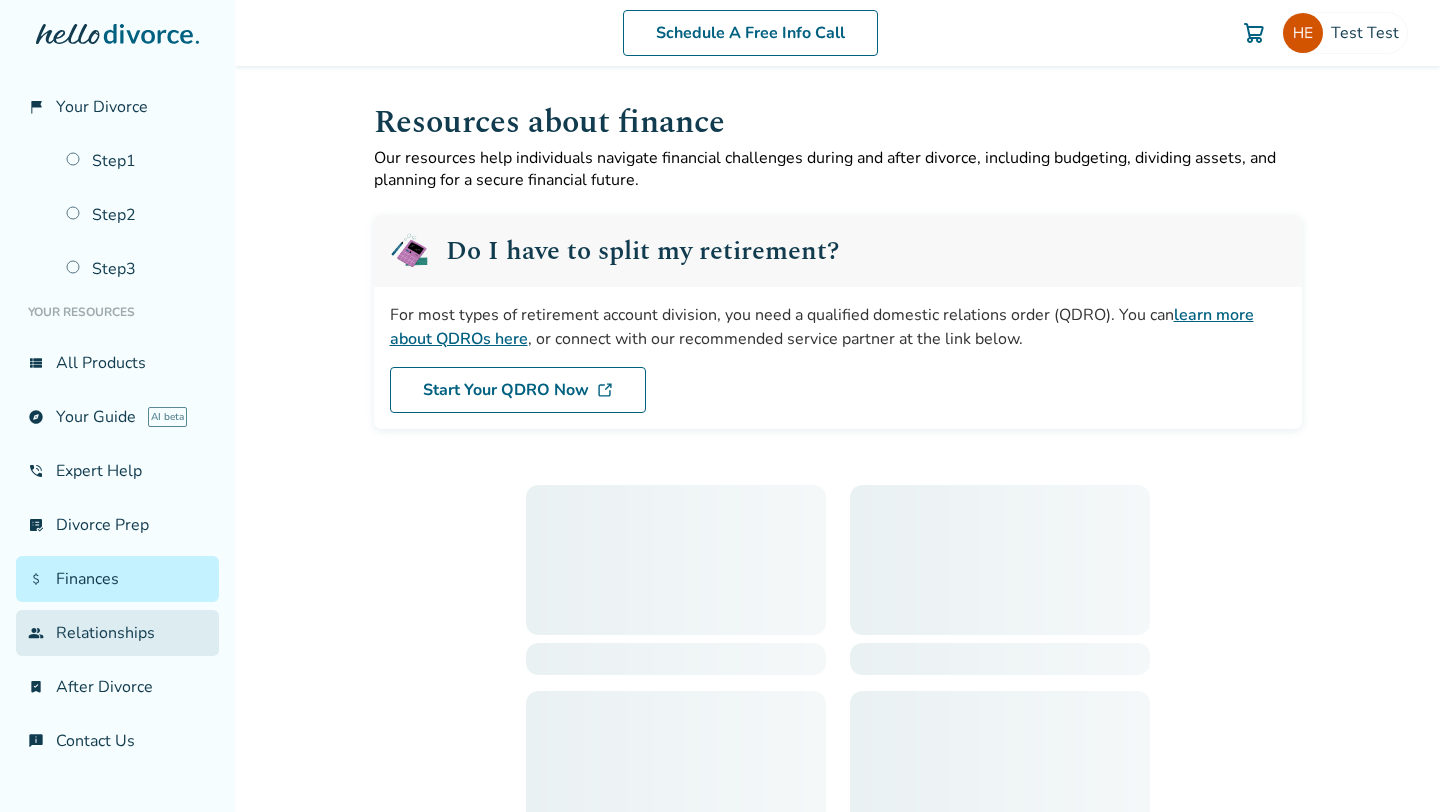 click on "group Relationships" at bounding box center [117, 633] 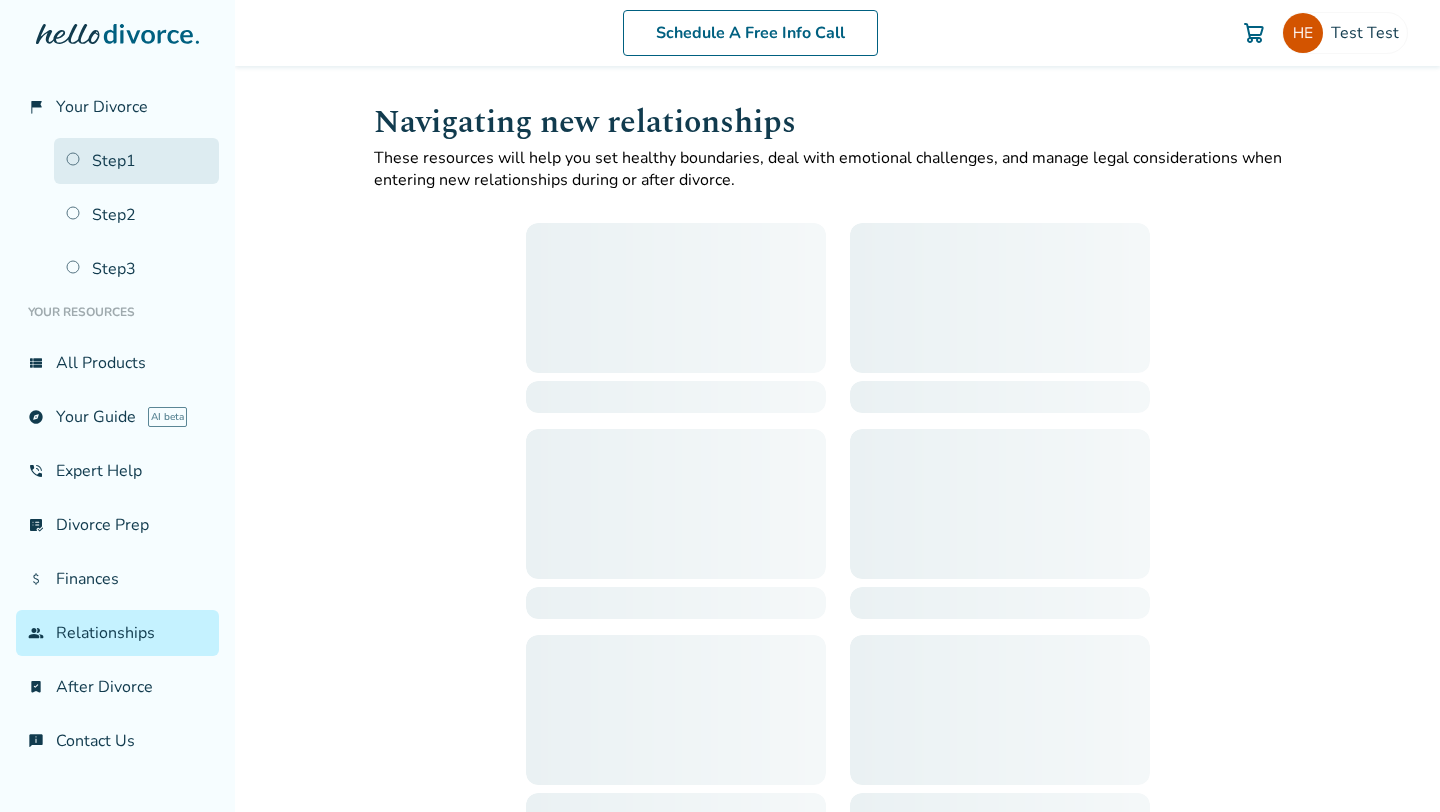 click on "Step  1" at bounding box center (136, 161) 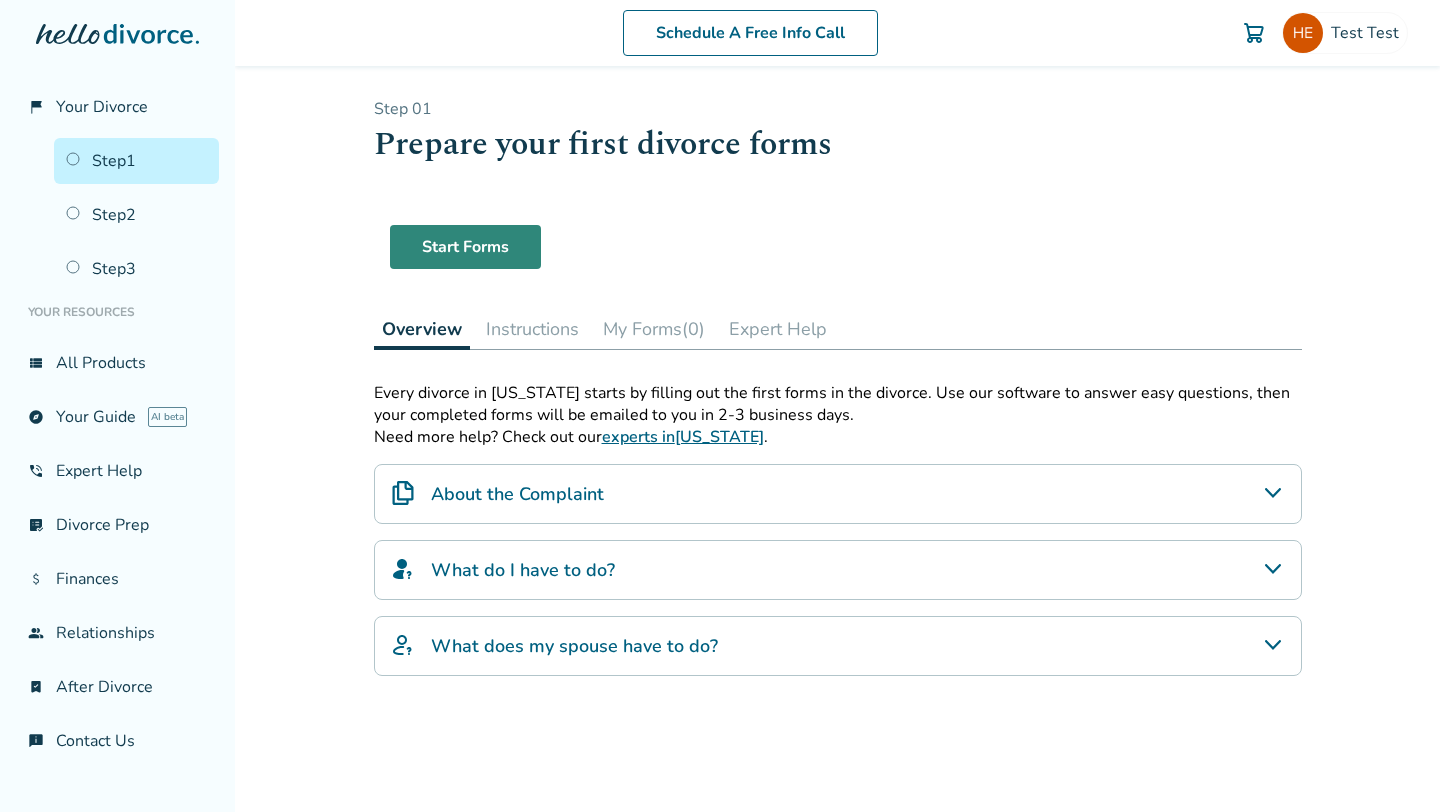 click on "Start Forms" at bounding box center (465, 247) 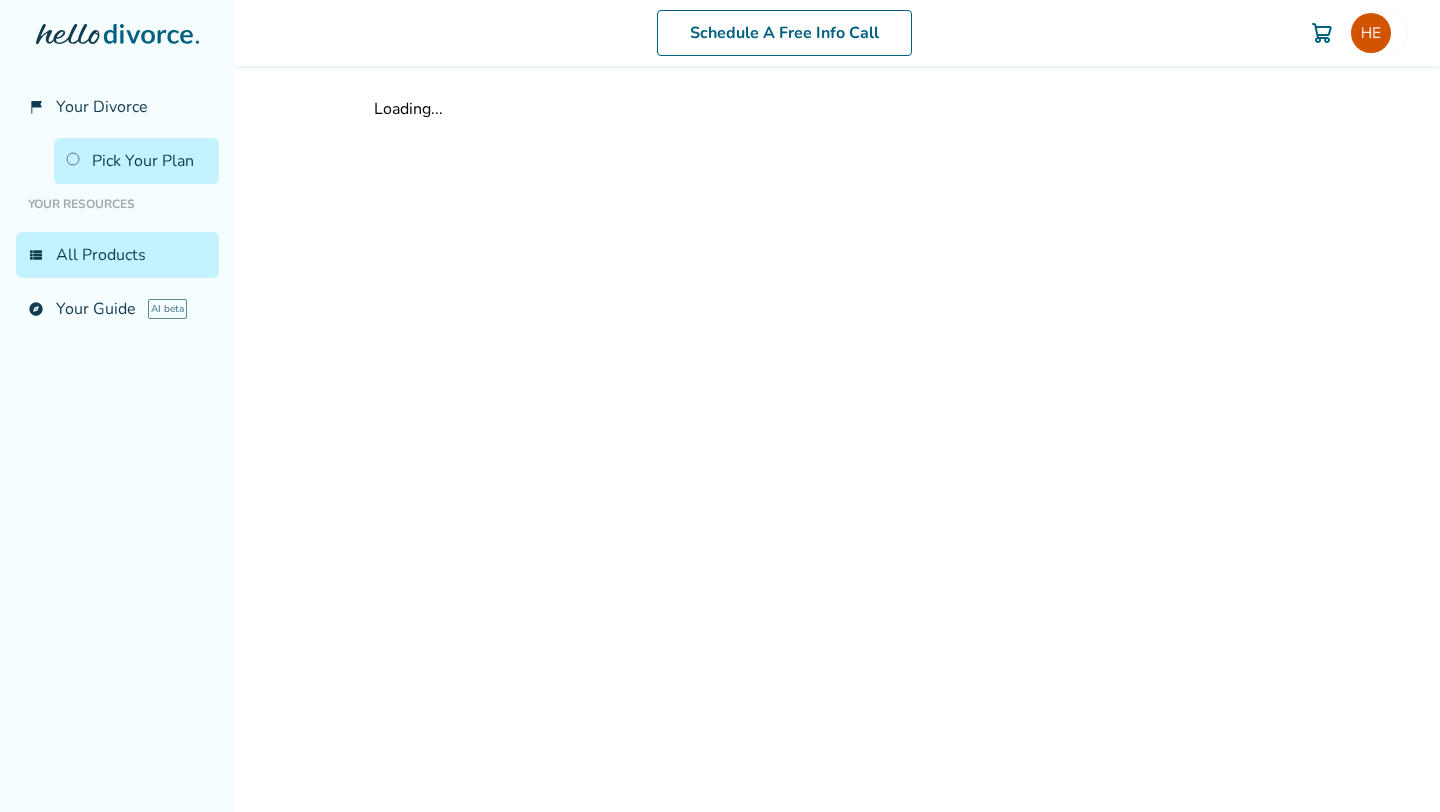 scroll, scrollTop: 0, scrollLeft: 0, axis: both 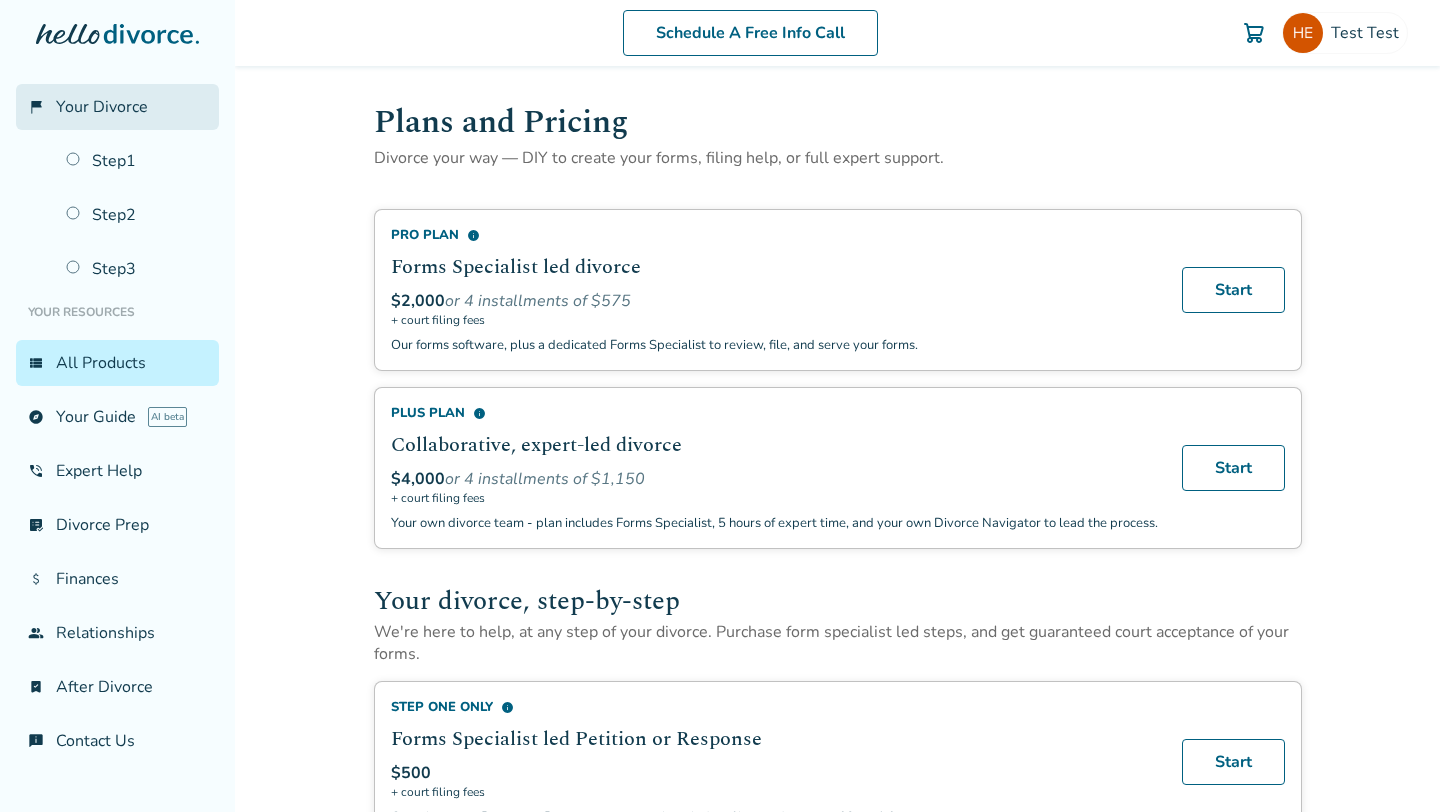 click on "Your Divorce" at bounding box center [102, 107] 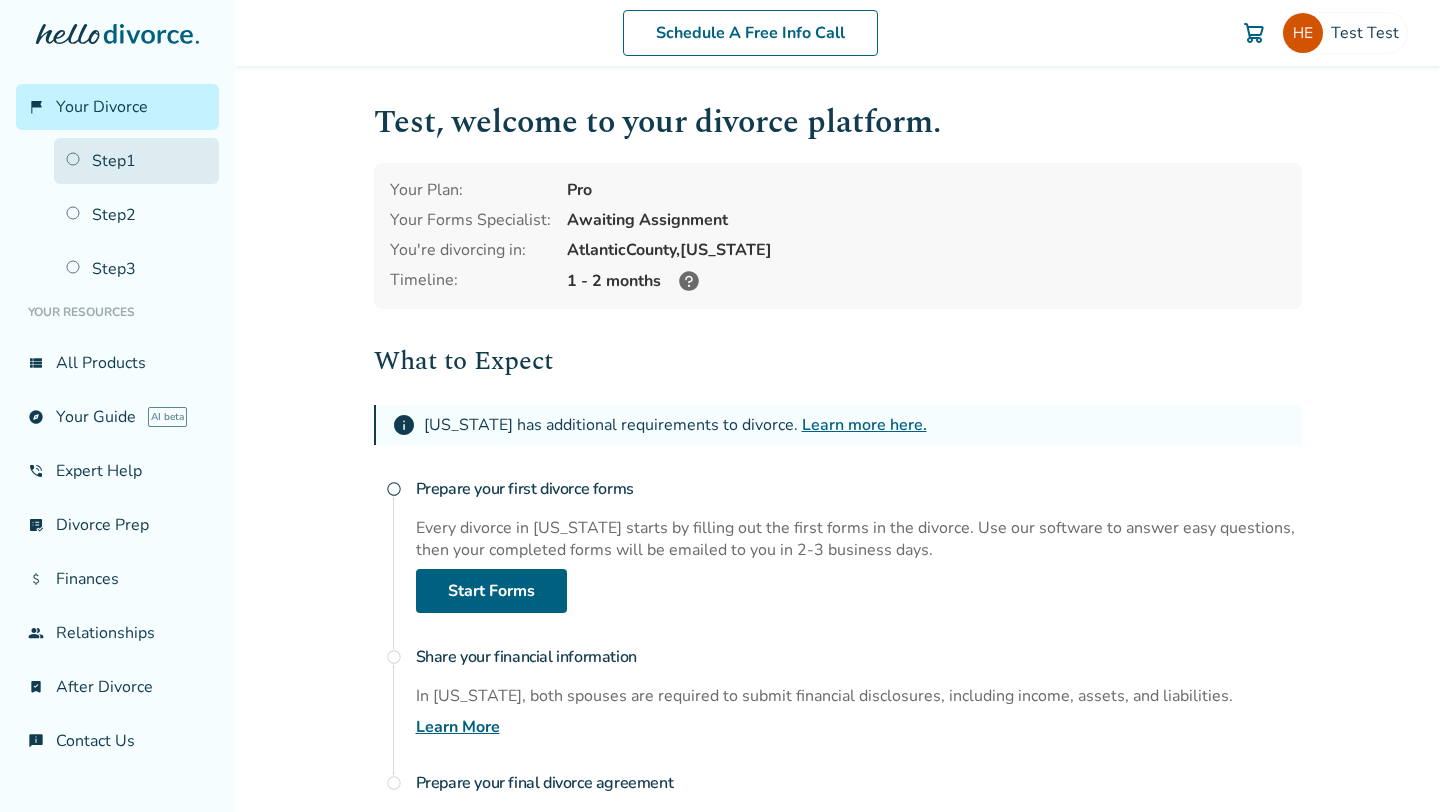 click on "Step  1" at bounding box center [136, 161] 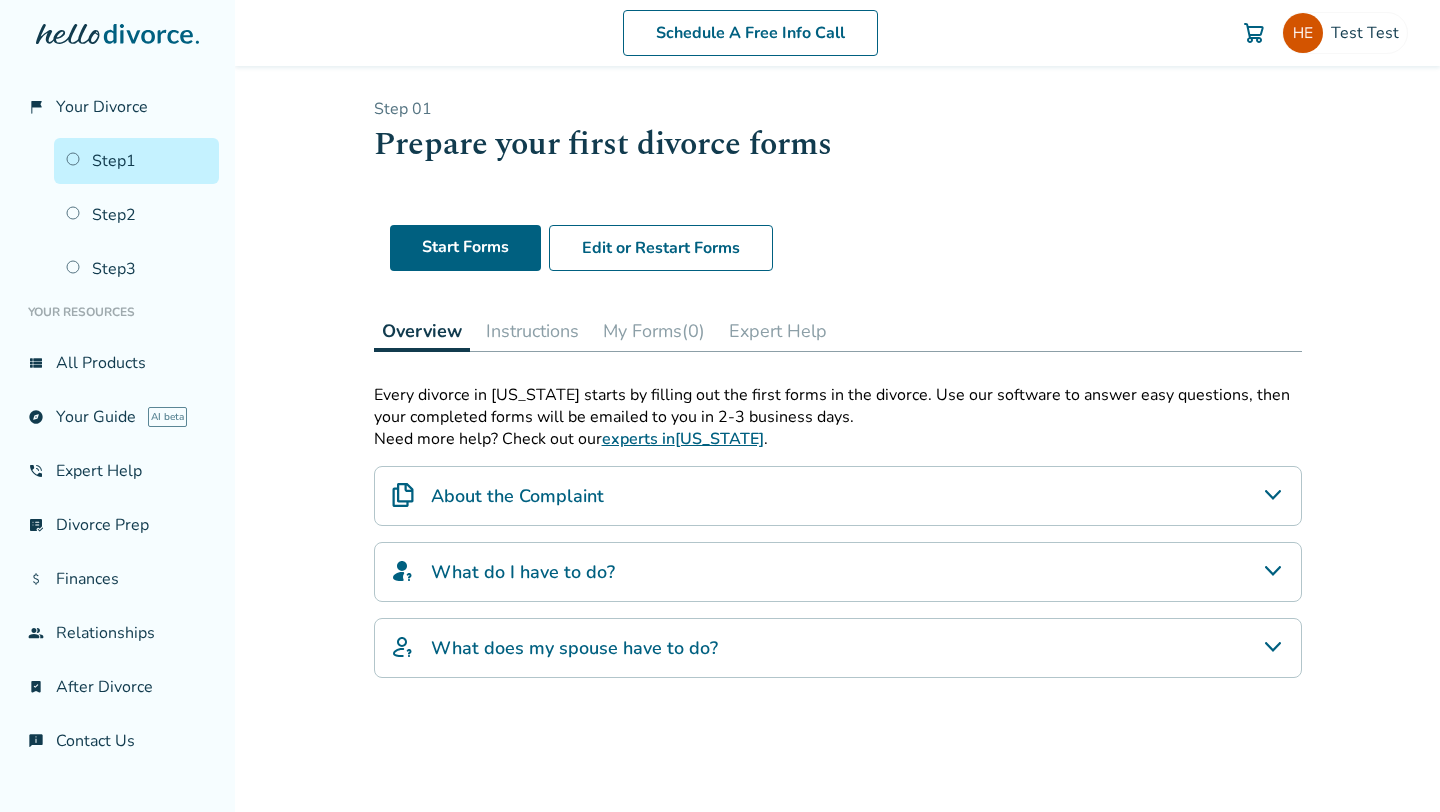 click on "My Forms  (0)" at bounding box center (654, 331) 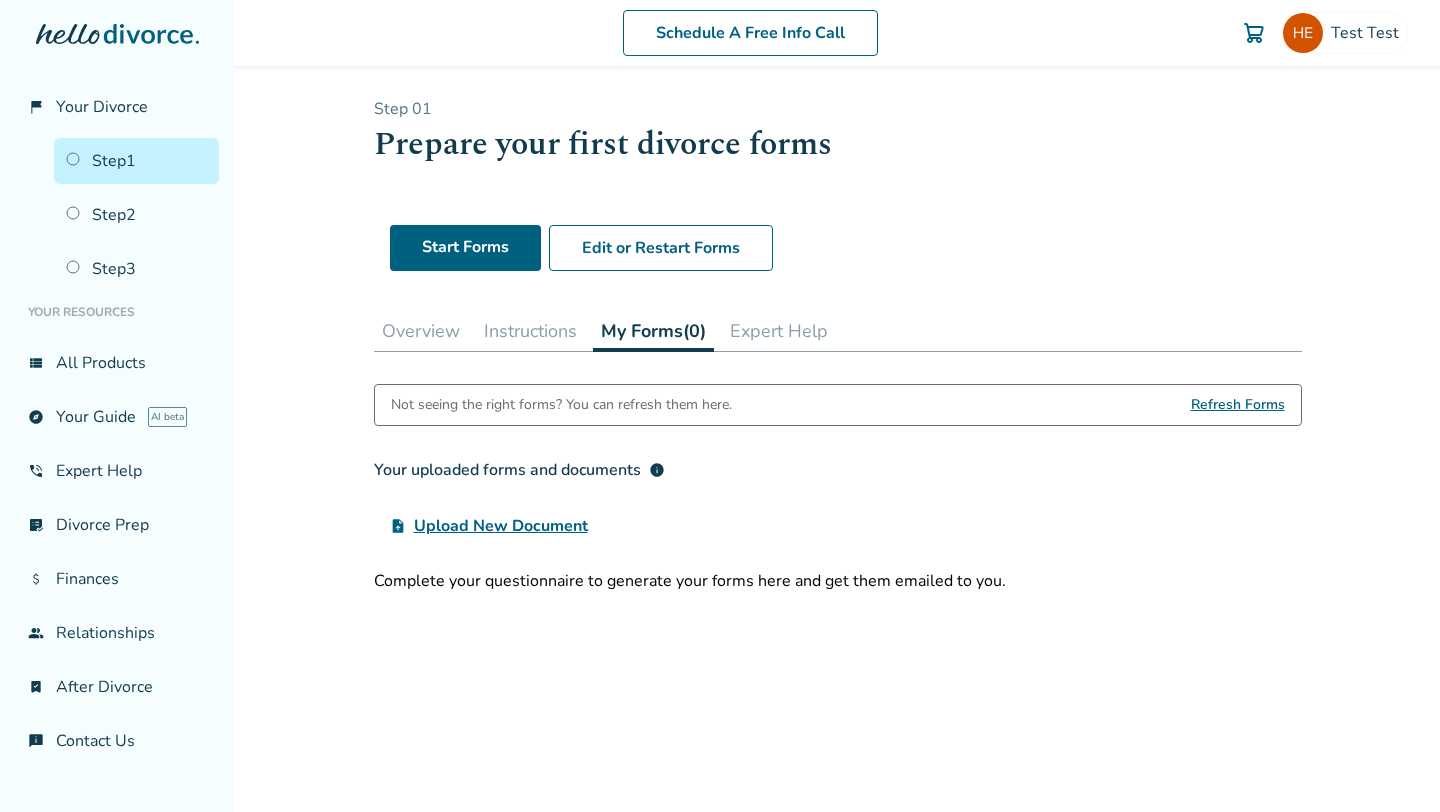 click on "Overview" at bounding box center [421, 331] 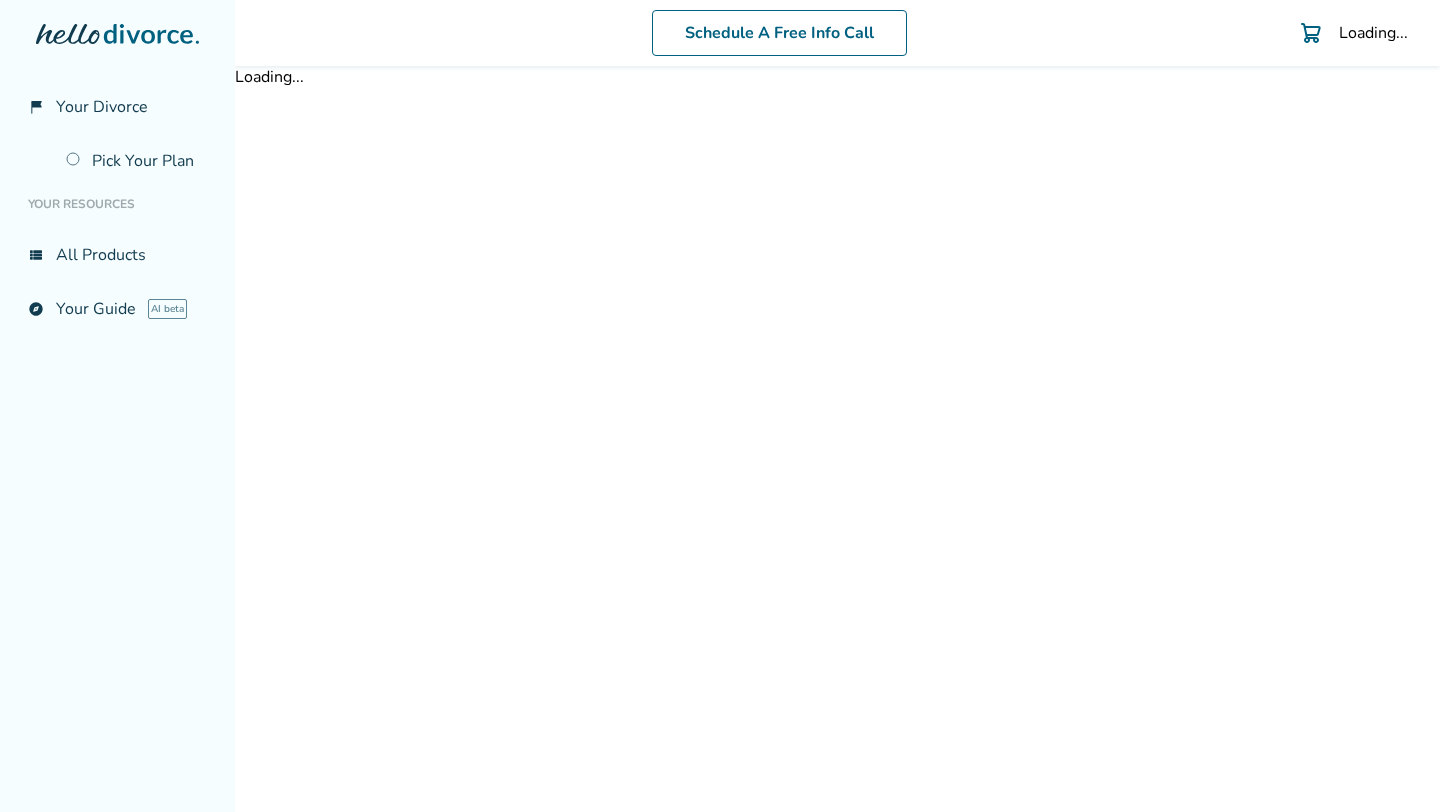 scroll, scrollTop: 0, scrollLeft: 0, axis: both 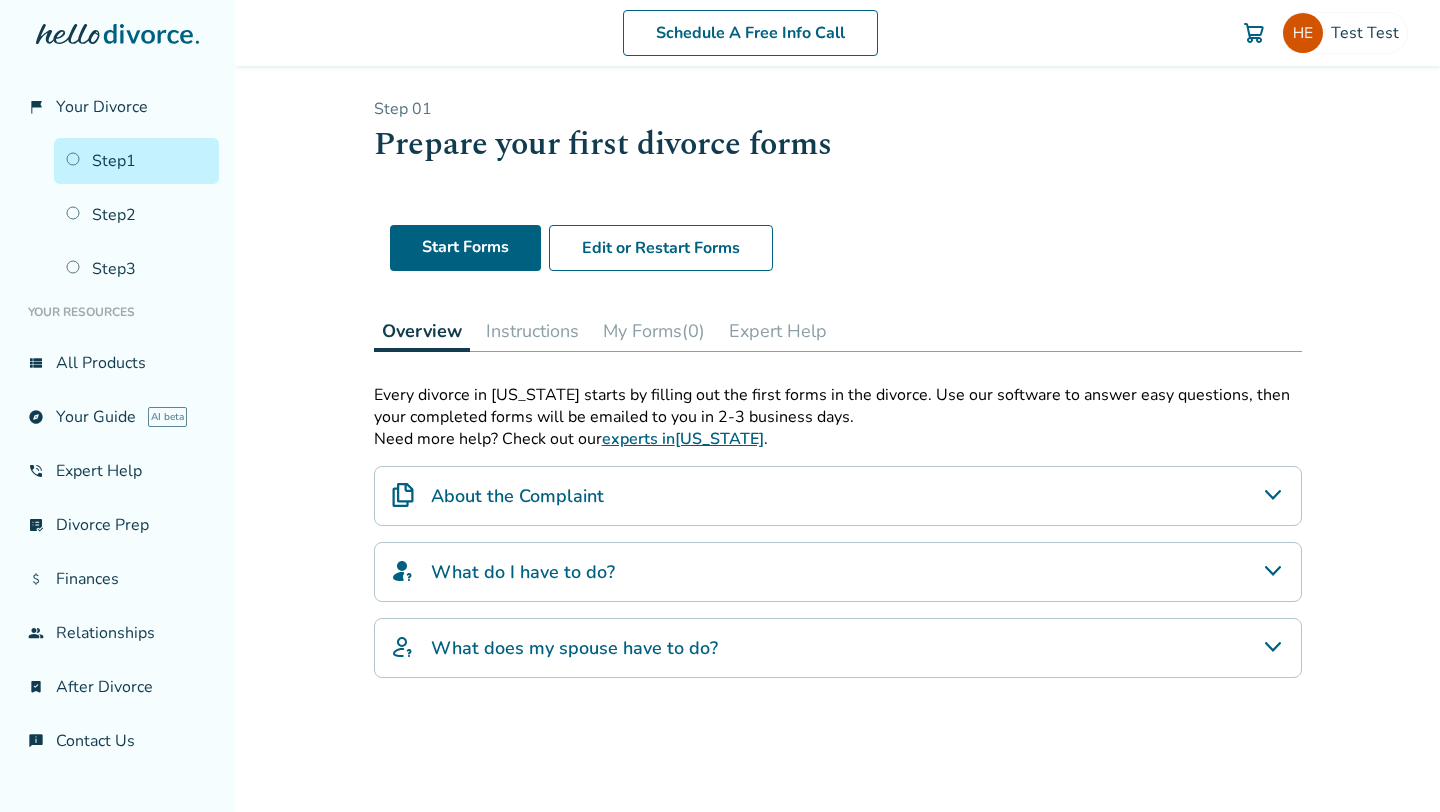 click on "Schedule A Free Info Call Test   Test Schedule A Free Call Test   Test [EMAIL_ADDRESS][DOMAIN_NAME] Profile Orders Payments Sign Out Close Added to cart Step 0 1 Prepare your first divorce forms Start Forms Edit or Restart Forms Overview Instructions My Forms  (0) Expert Help Every divorce in [US_STATE] starts by filling out the first forms in the divorce. Use our software to answer easy questions, then your completed forms will be emailed to you in 2-3 business days. Need more help? Check out our  experts in  [US_STATE] . About the Complaint What do the Complaint forms do? The Complaint forms tell the state you are starting the divorce process. They include information about you, your spouse, and your children, and gives the court some high-level information about how you might want to handle custody, asset division, and support. These are not final decisions - that comes later in the process. What does the Complaint include? What do I have to do? What does my spouse have to do? Terms and Conditions" at bounding box center [837, 406] 